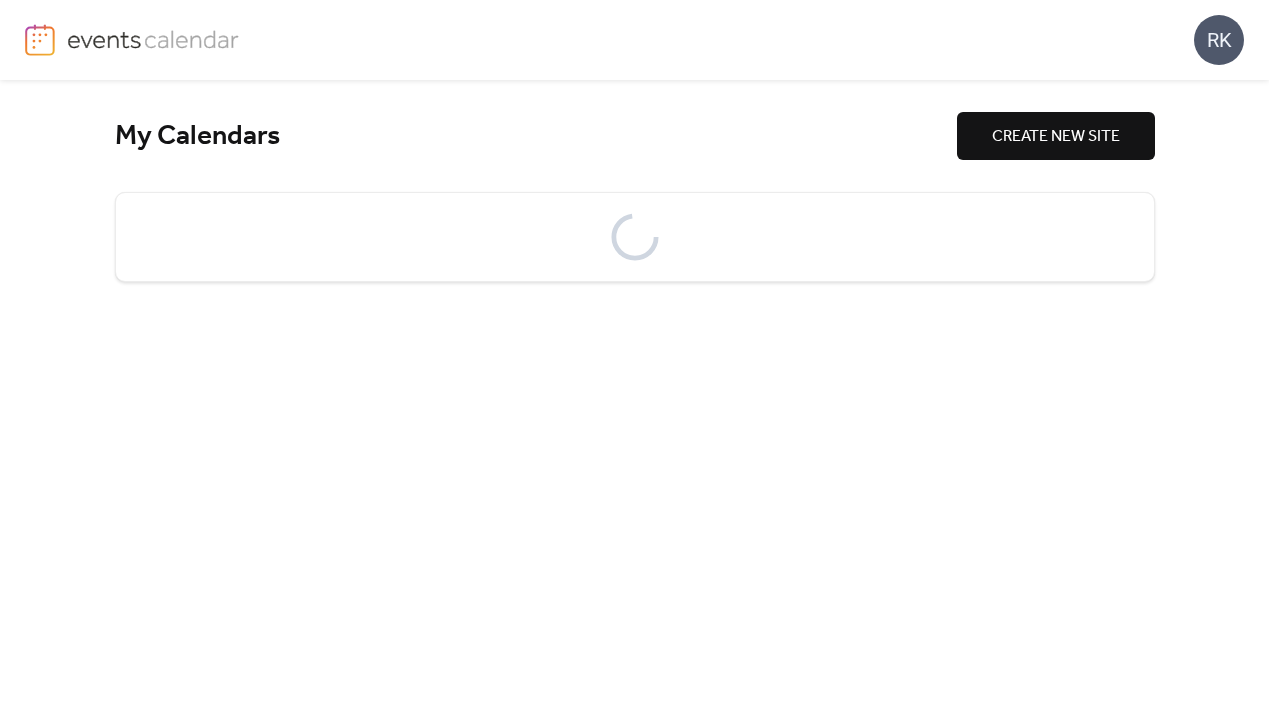scroll, scrollTop: 0, scrollLeft: 0, axis: both 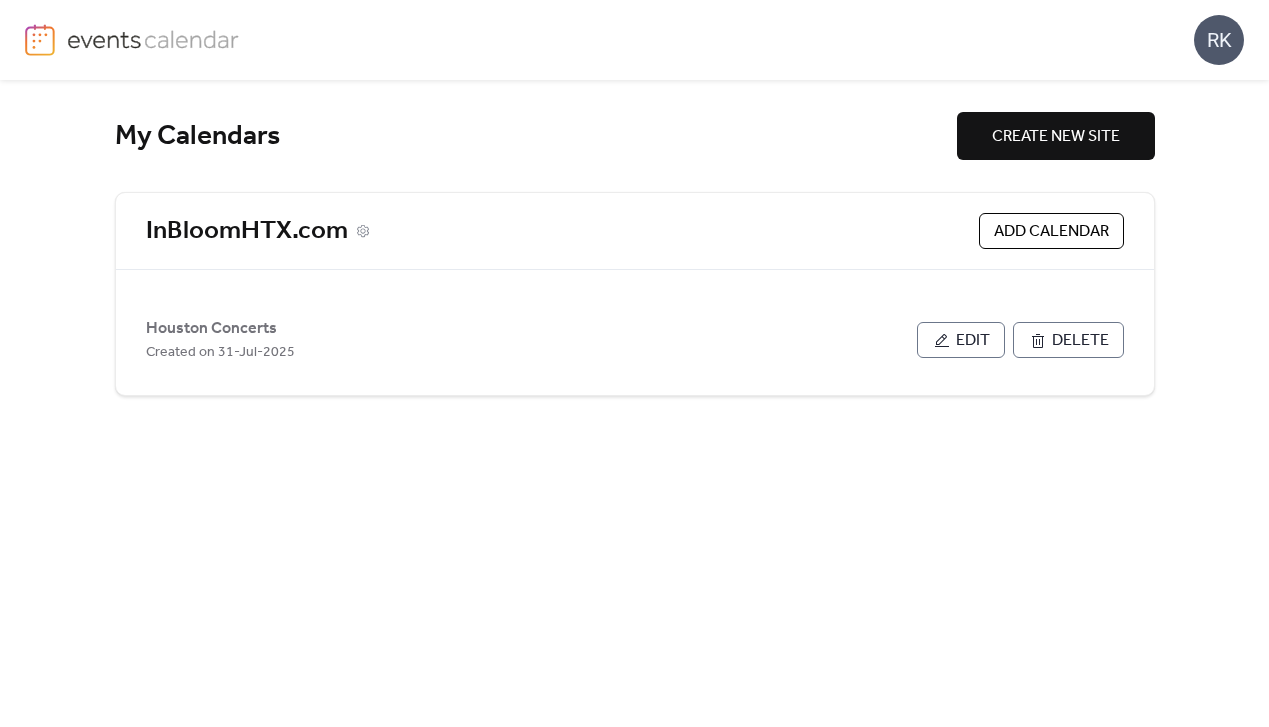 click on "InBloomHTX.com" at bounding box center [247, 231] 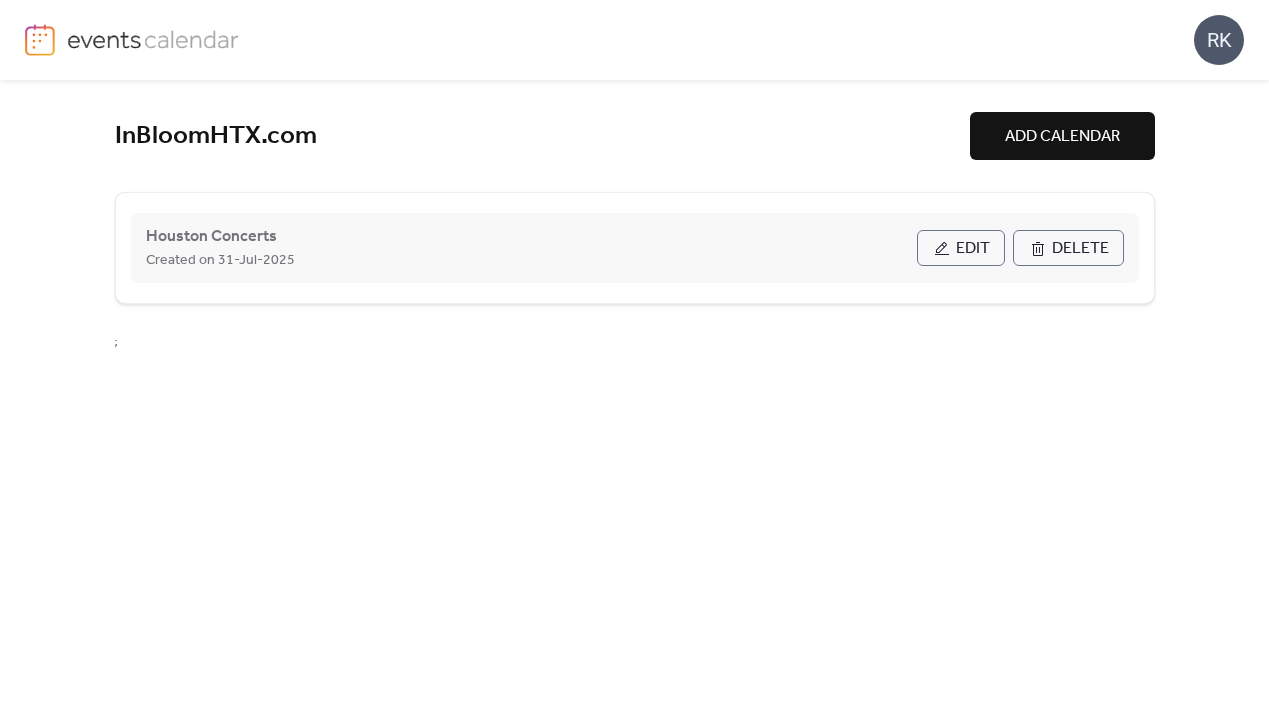click on "Edit" at bounding box center (961, 248) 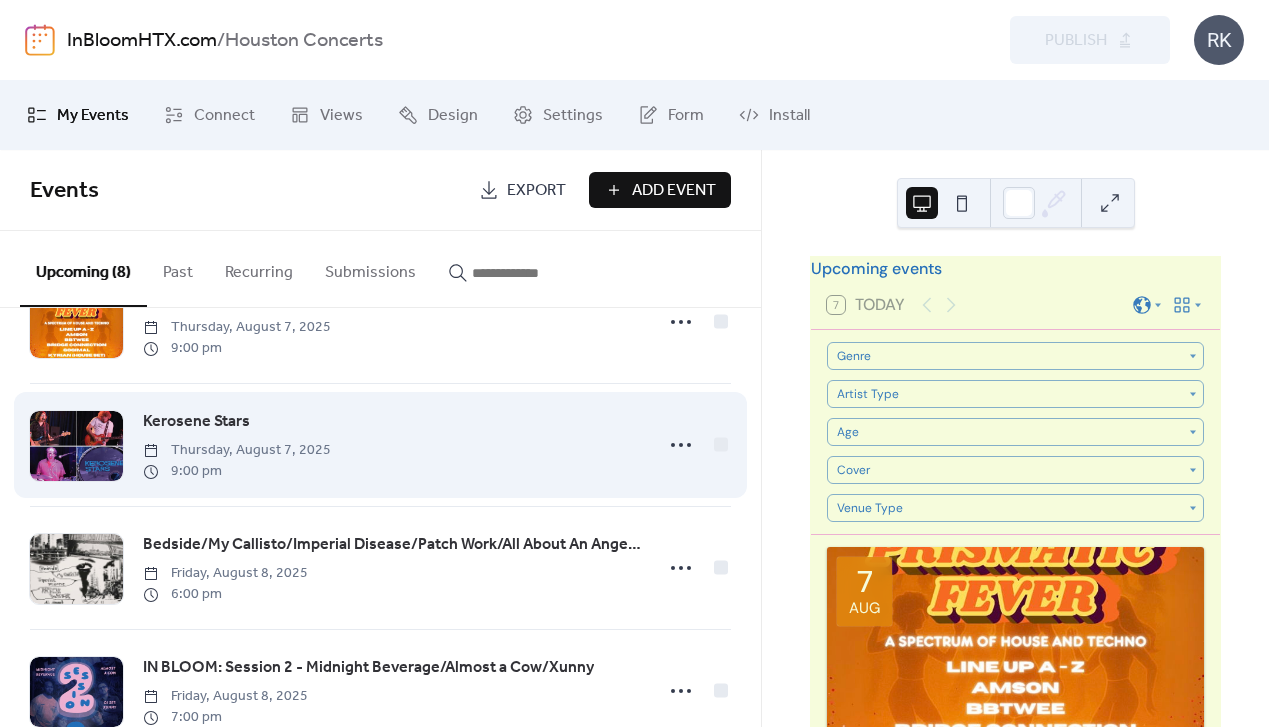 scroll, scrollTop: 0, scrollLeft: 0, axis: both 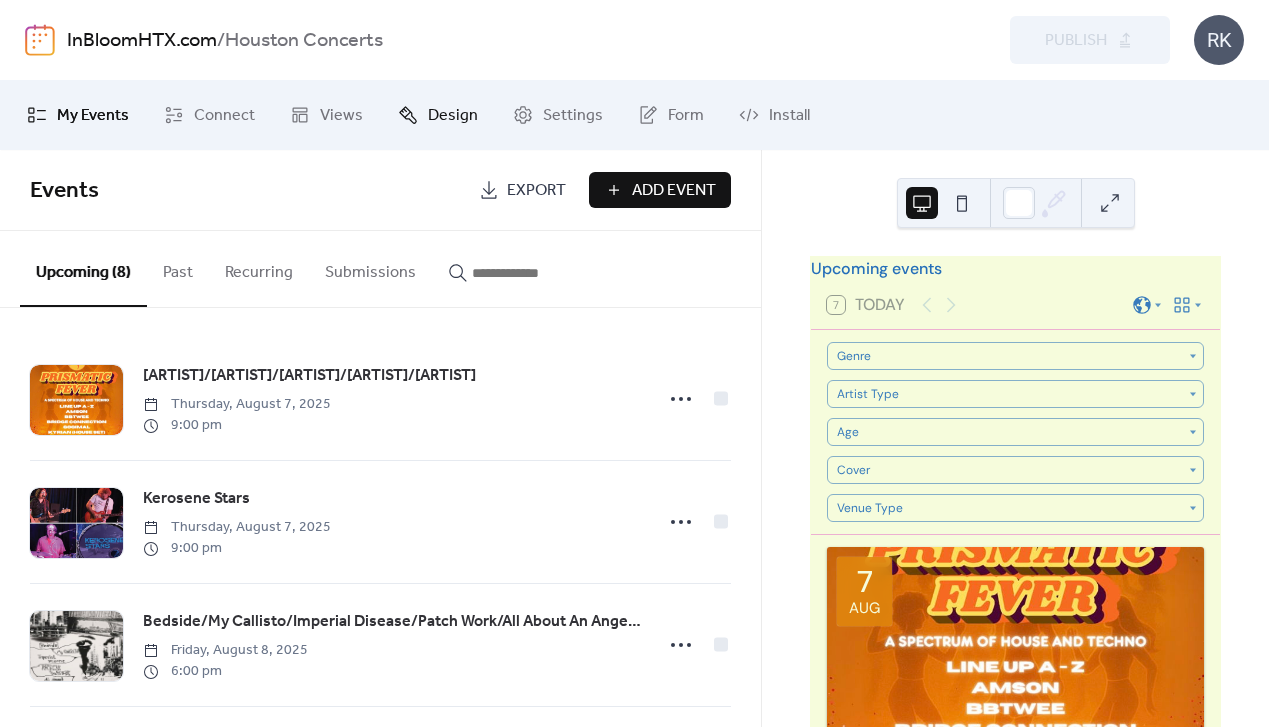 click on "Design" at bounding box center (453, 116) 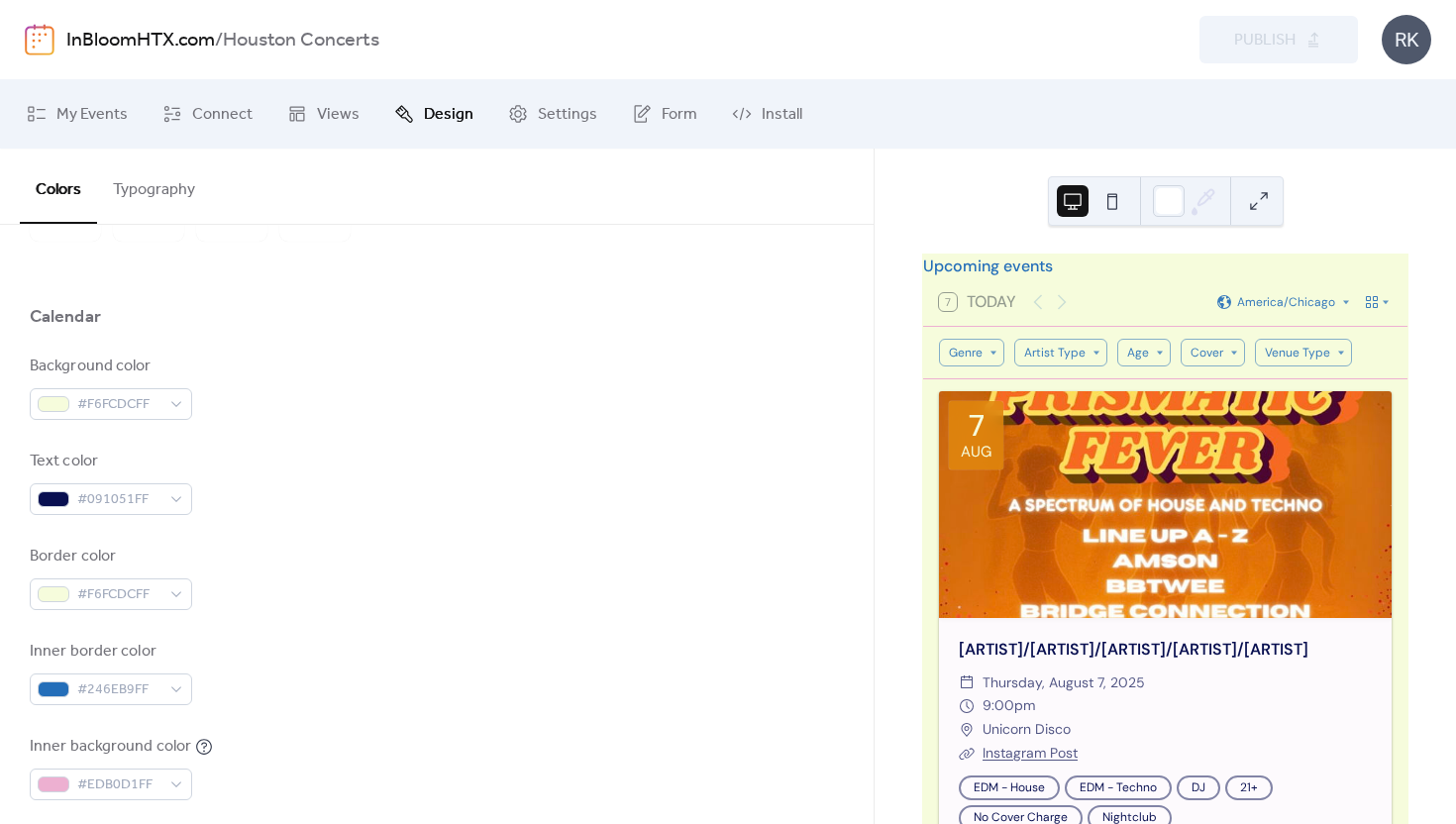 scroll, scrollTop: 0, scrollLeft: 0, axis: both 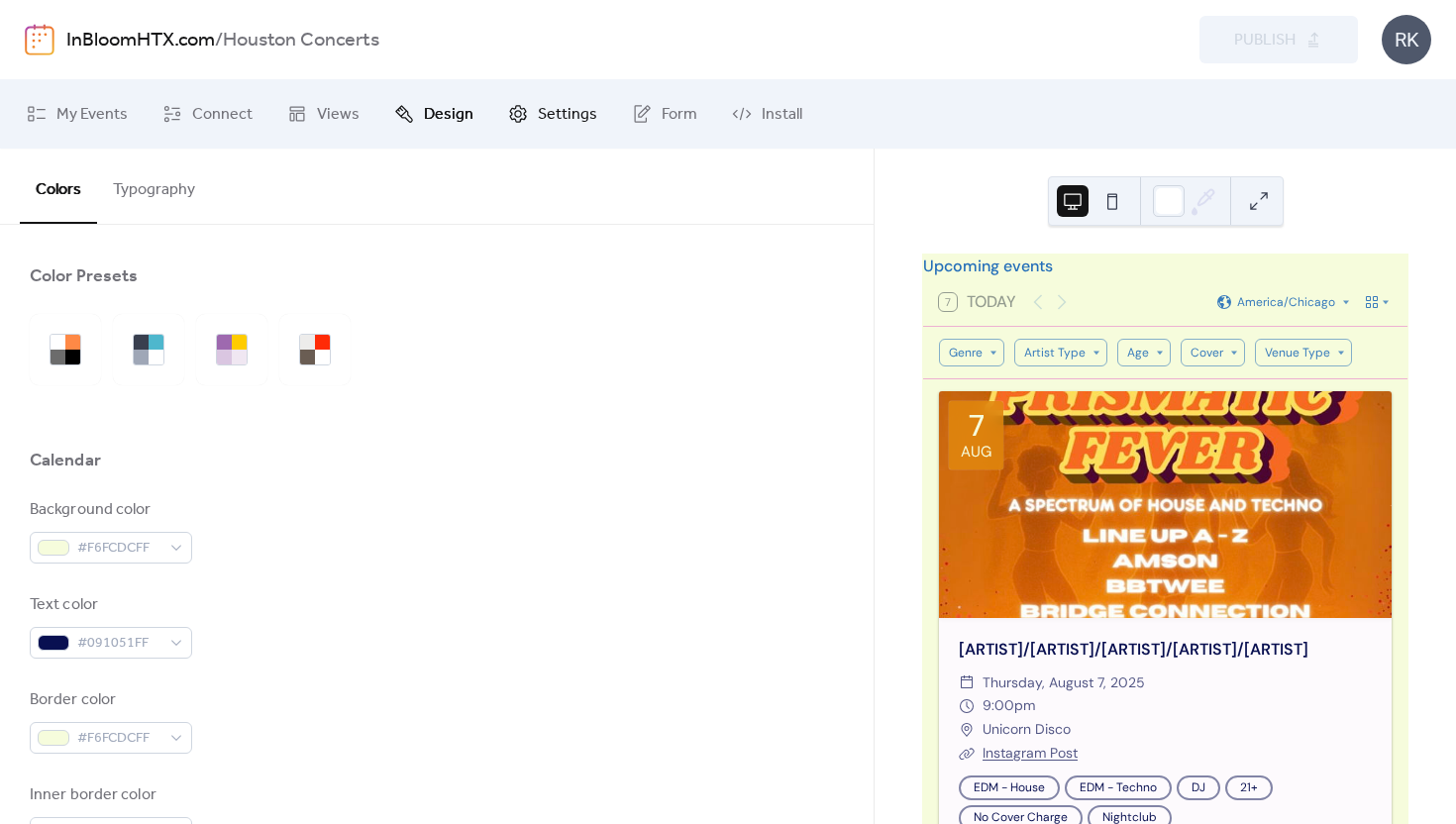 click on "Settings" at bounding box center (568, 115) 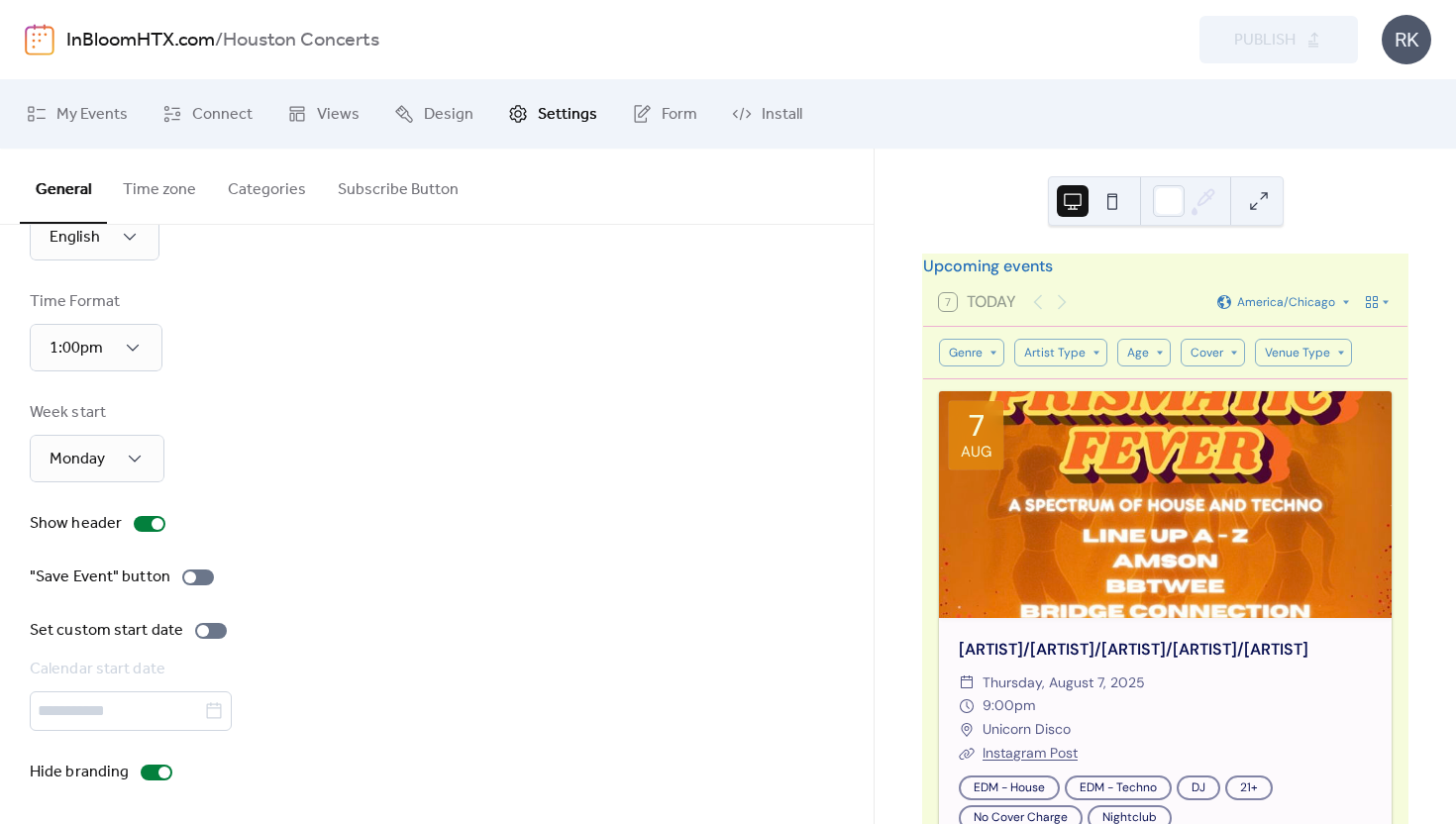 scroll, scrollTop: 0, scrollLeft: 0, axis: both 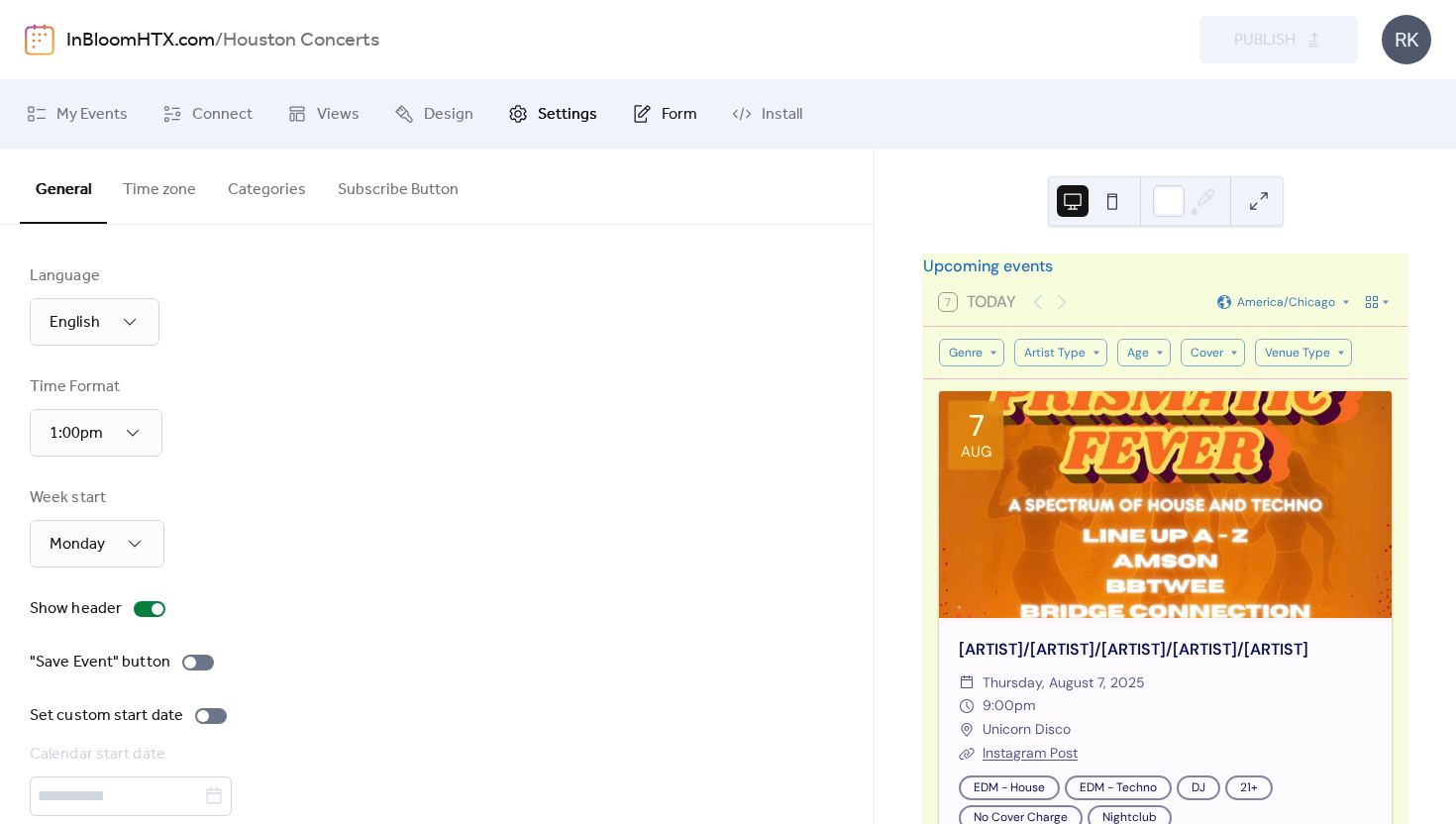 click on "Form" at bounding box center (679, 115) 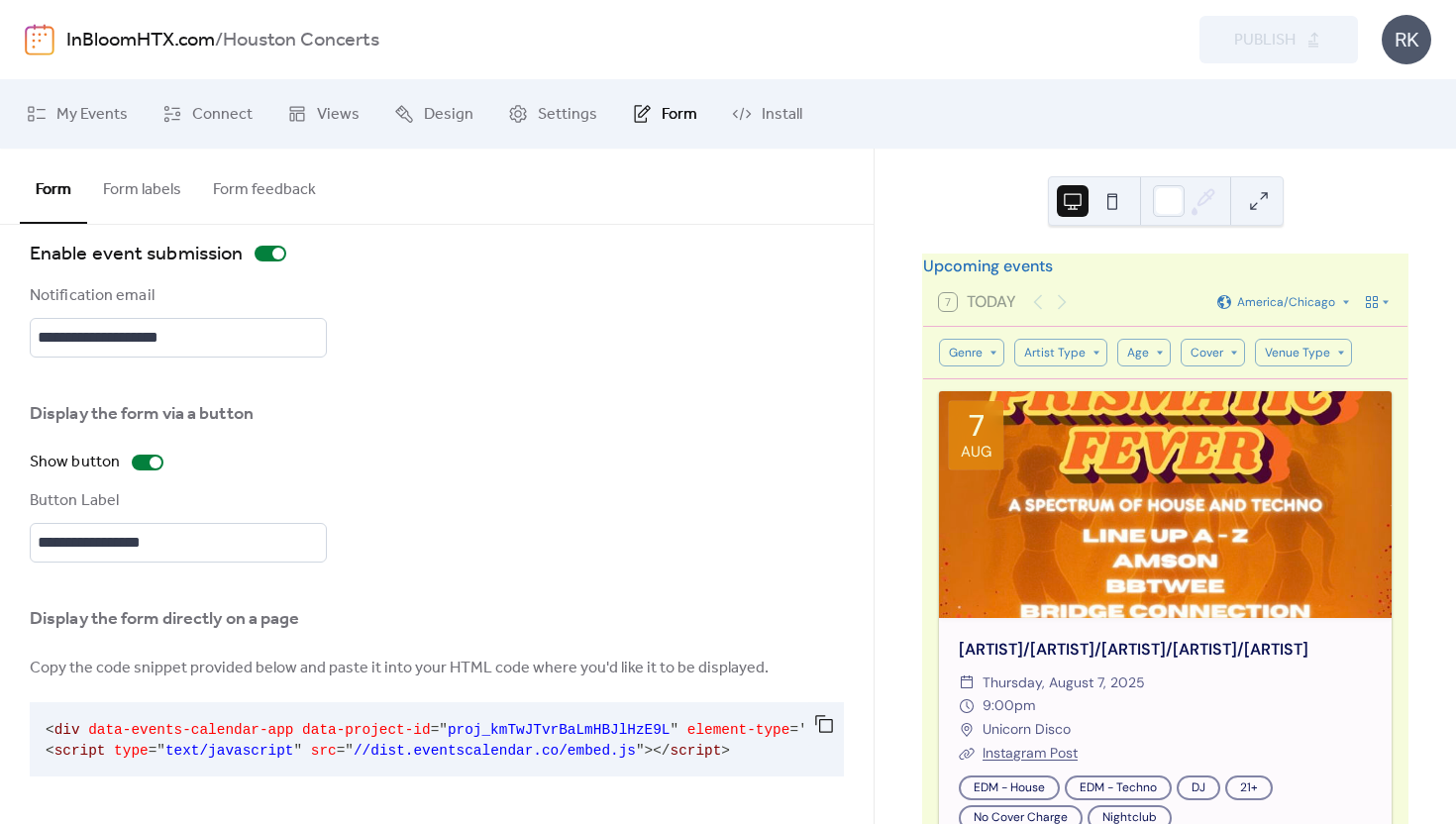 scroll, scrollTop: 0, scrollLeft: 0, axis: both 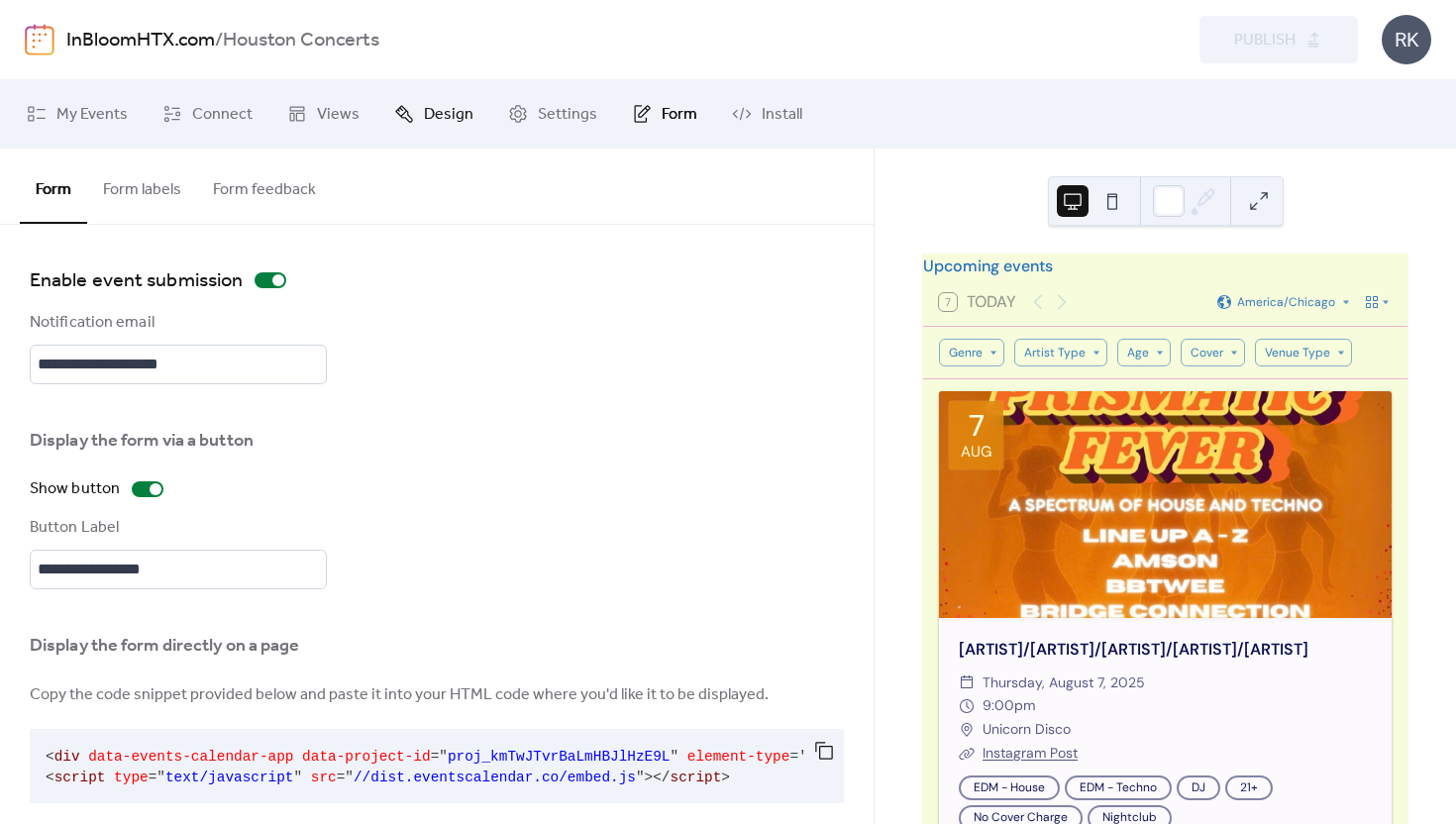 click on "Design" at bounding box center [449, 115] 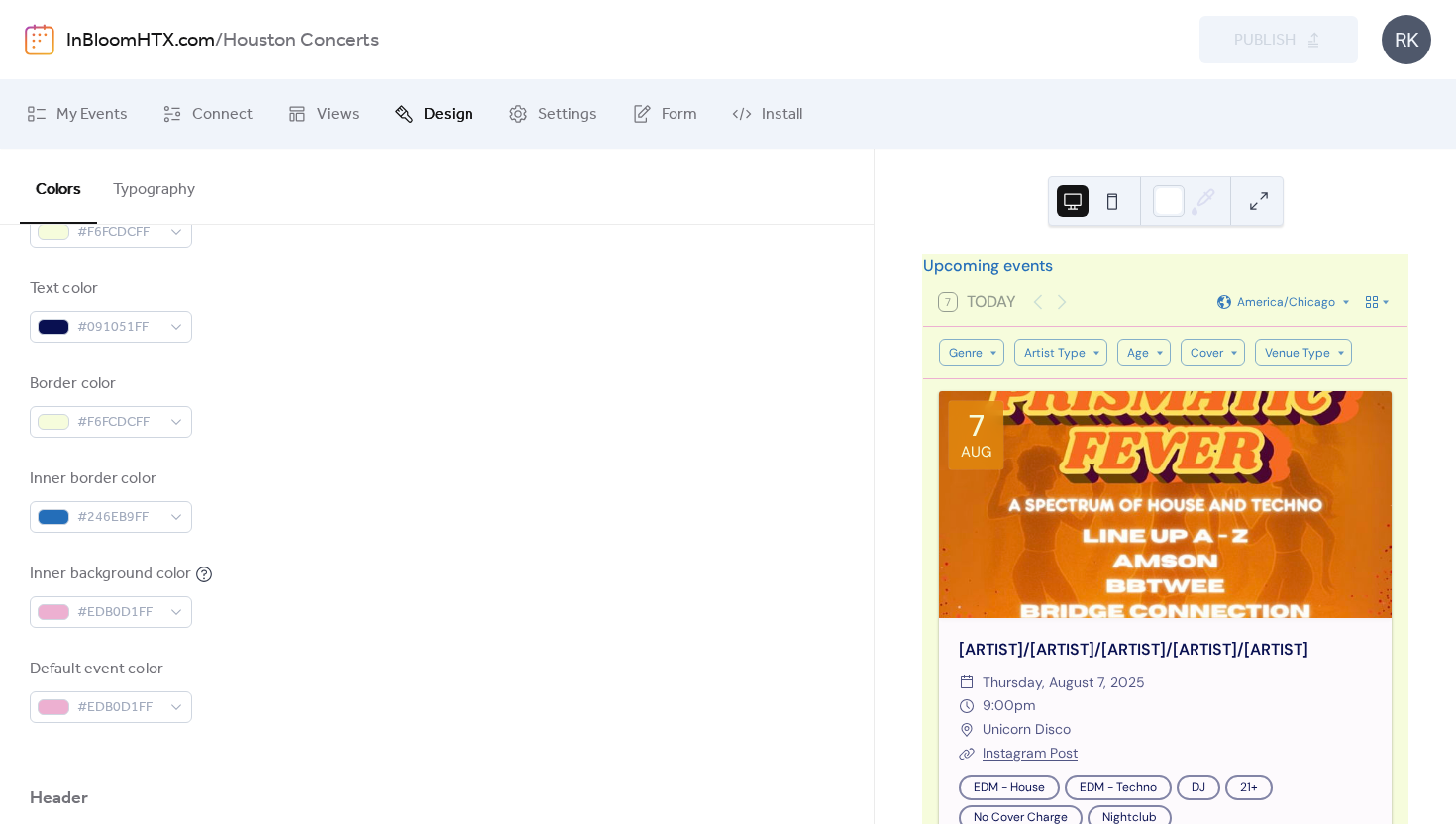 scroll, scrollTop: 0, scrollLeft: 0, axis: both 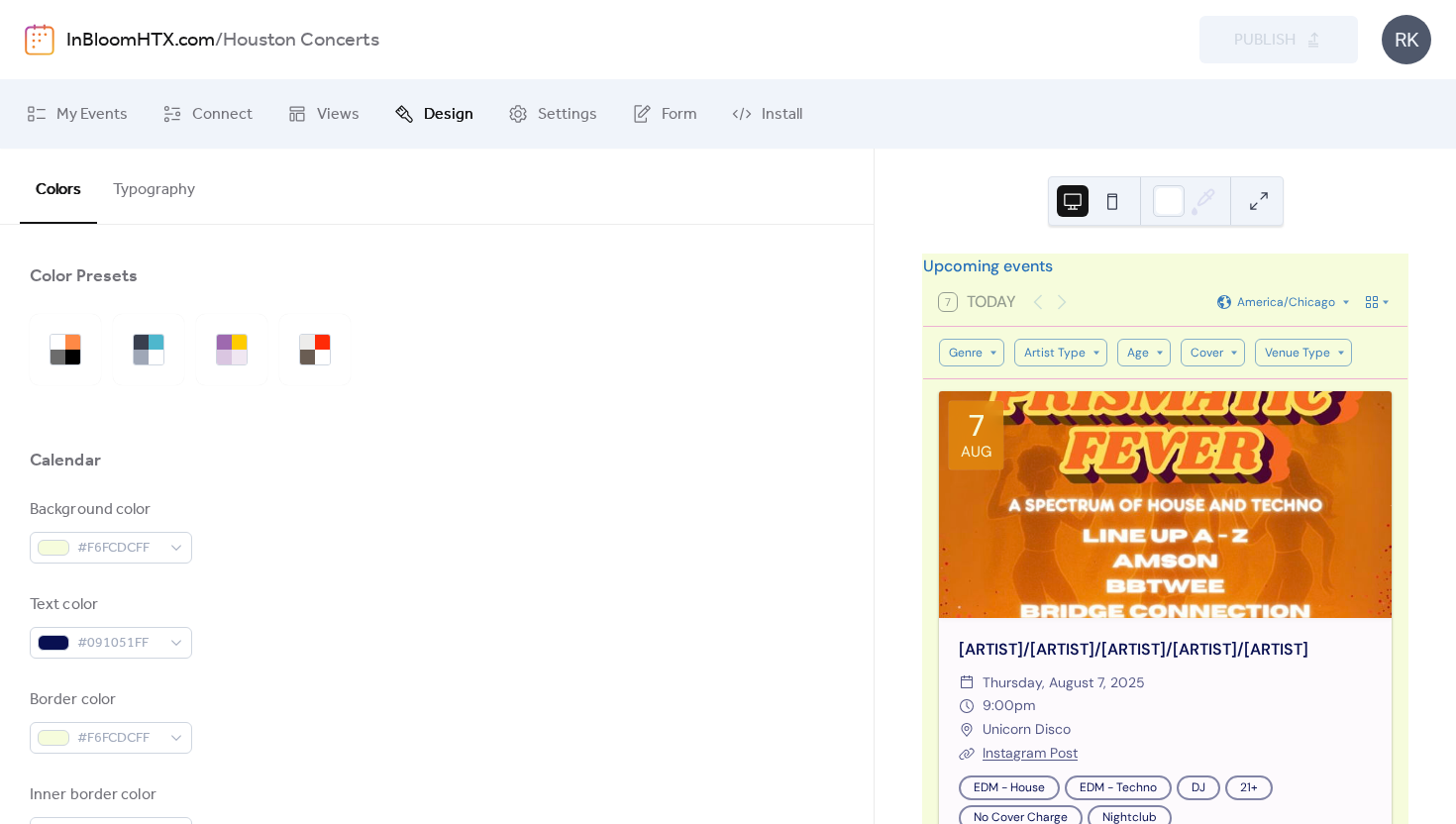 click on "Typography" at bounding box center [154, 185] 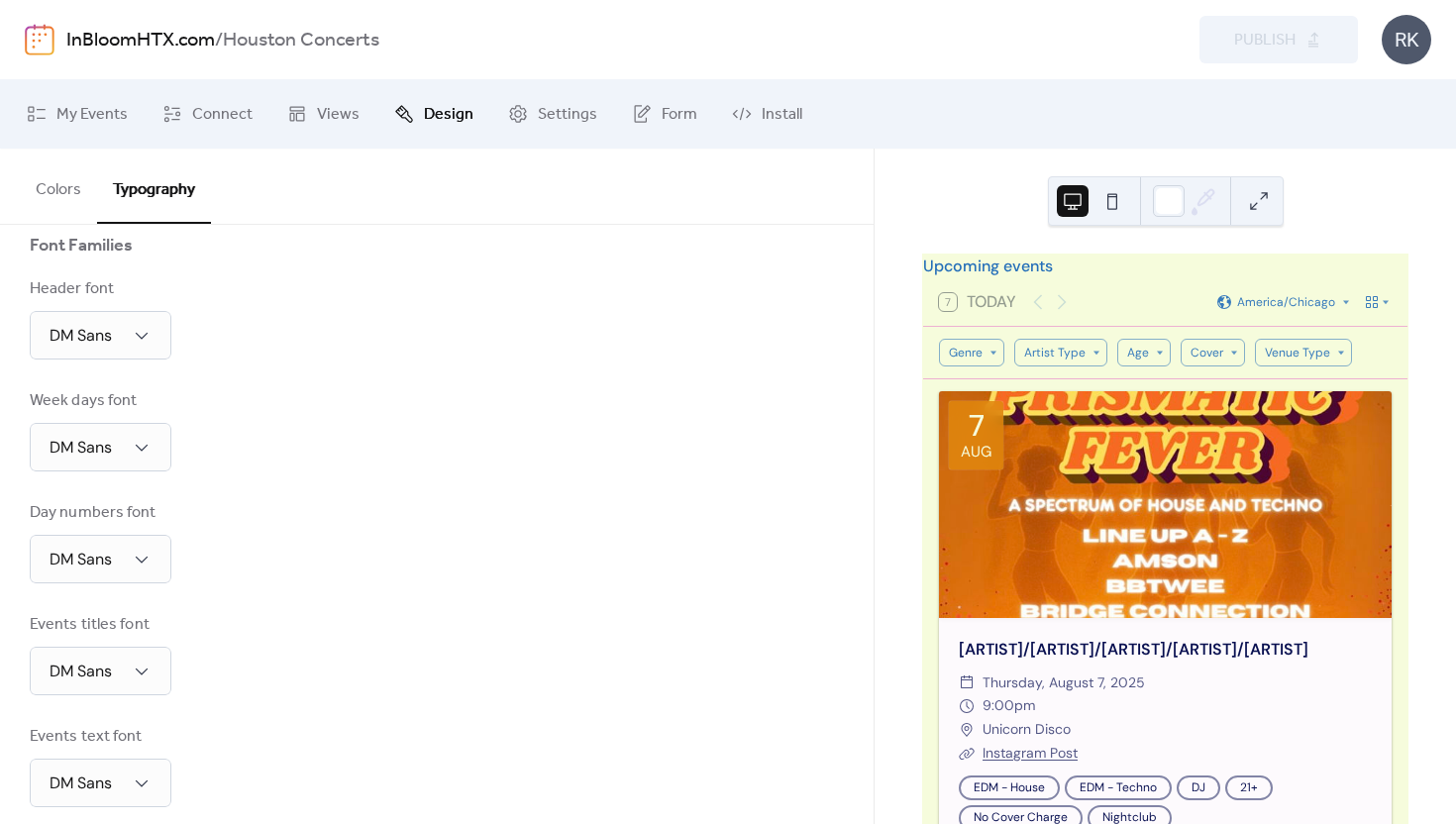 scroll, scrollTop: 183, scrollLeft: 0, axis: vertical 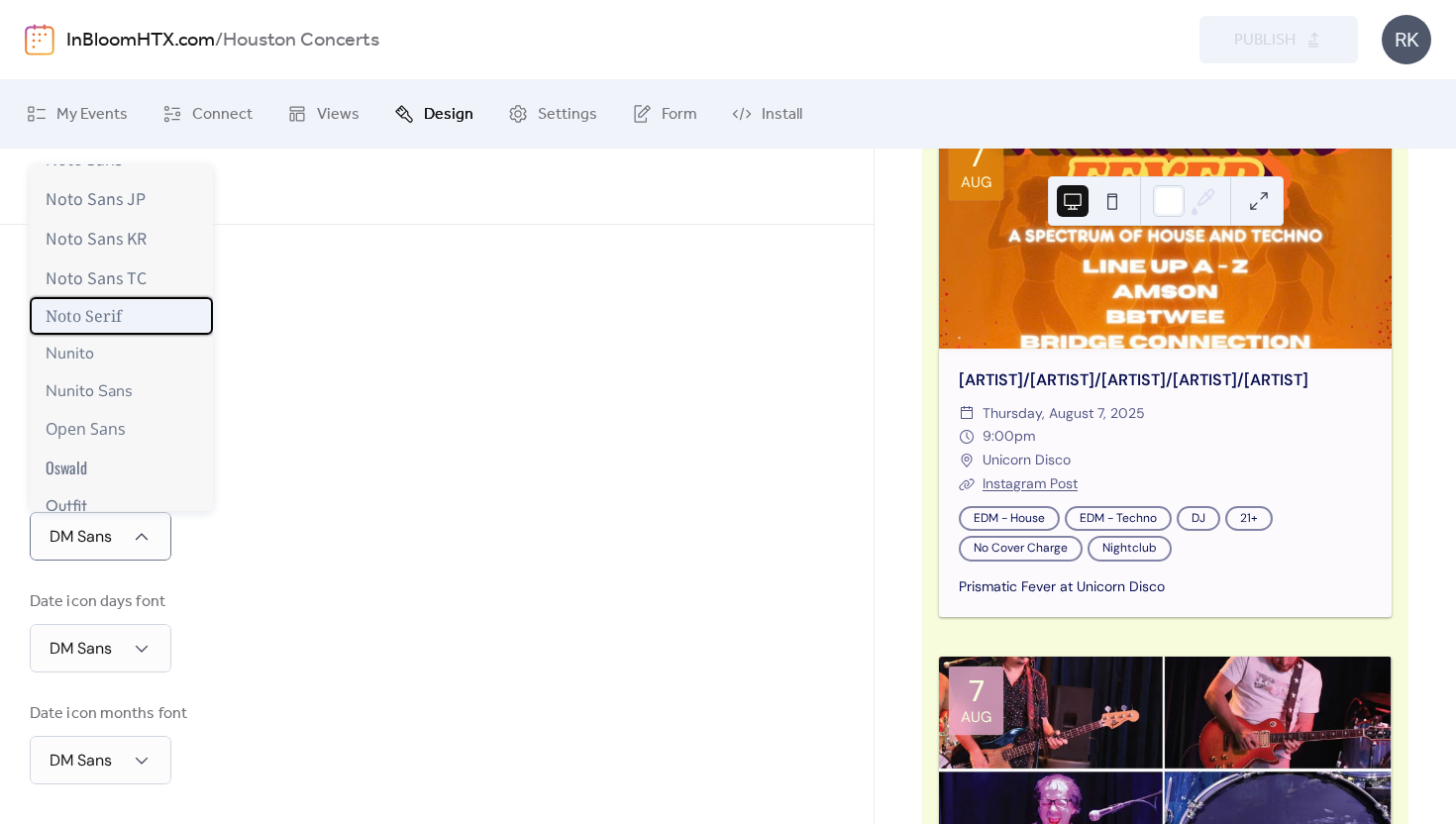 click on "Noto Serif" at bounding box center [121, 316] 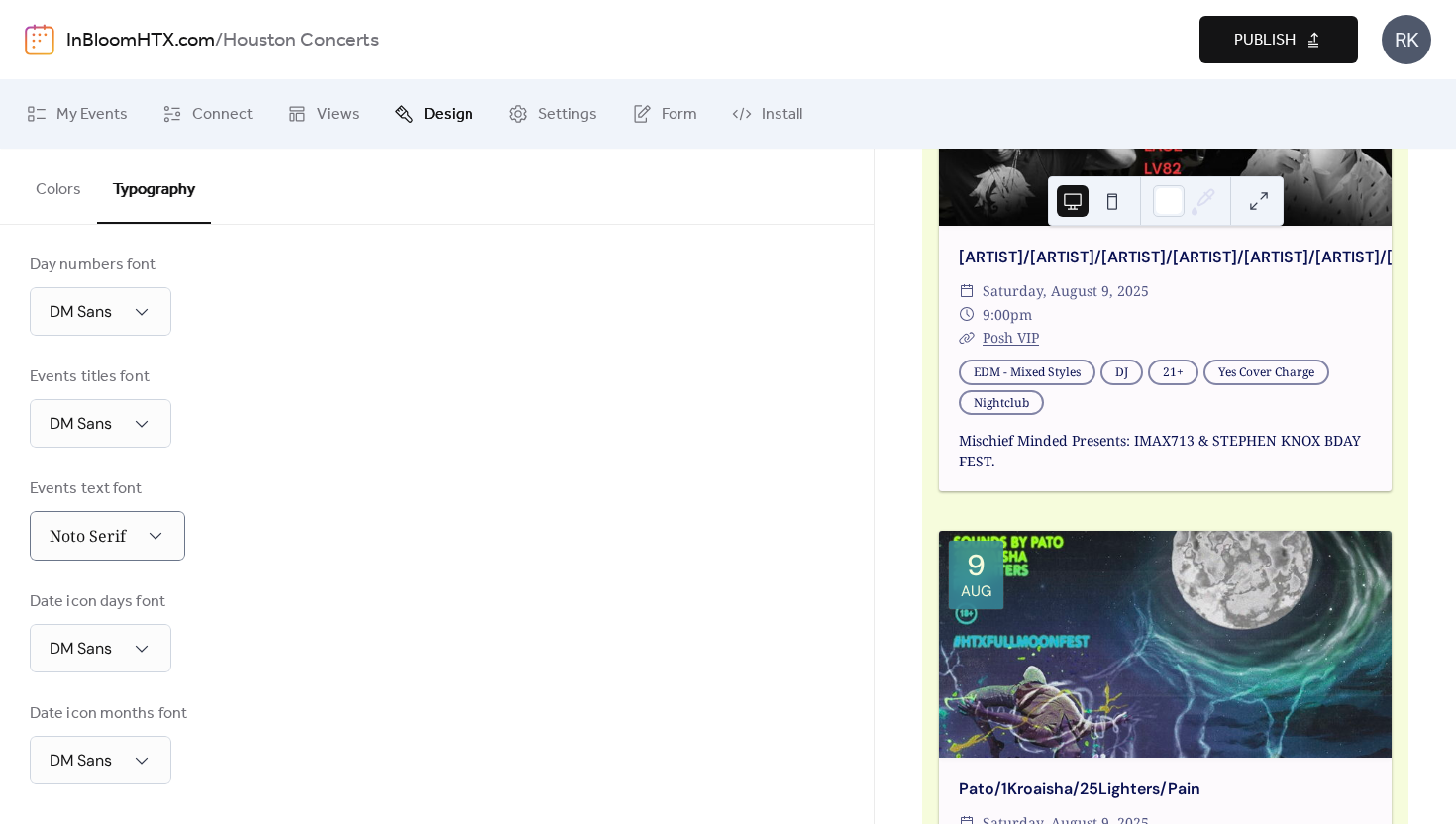 scroll, scrollTop: 2899, scrollLeft: 0, axis: vertical 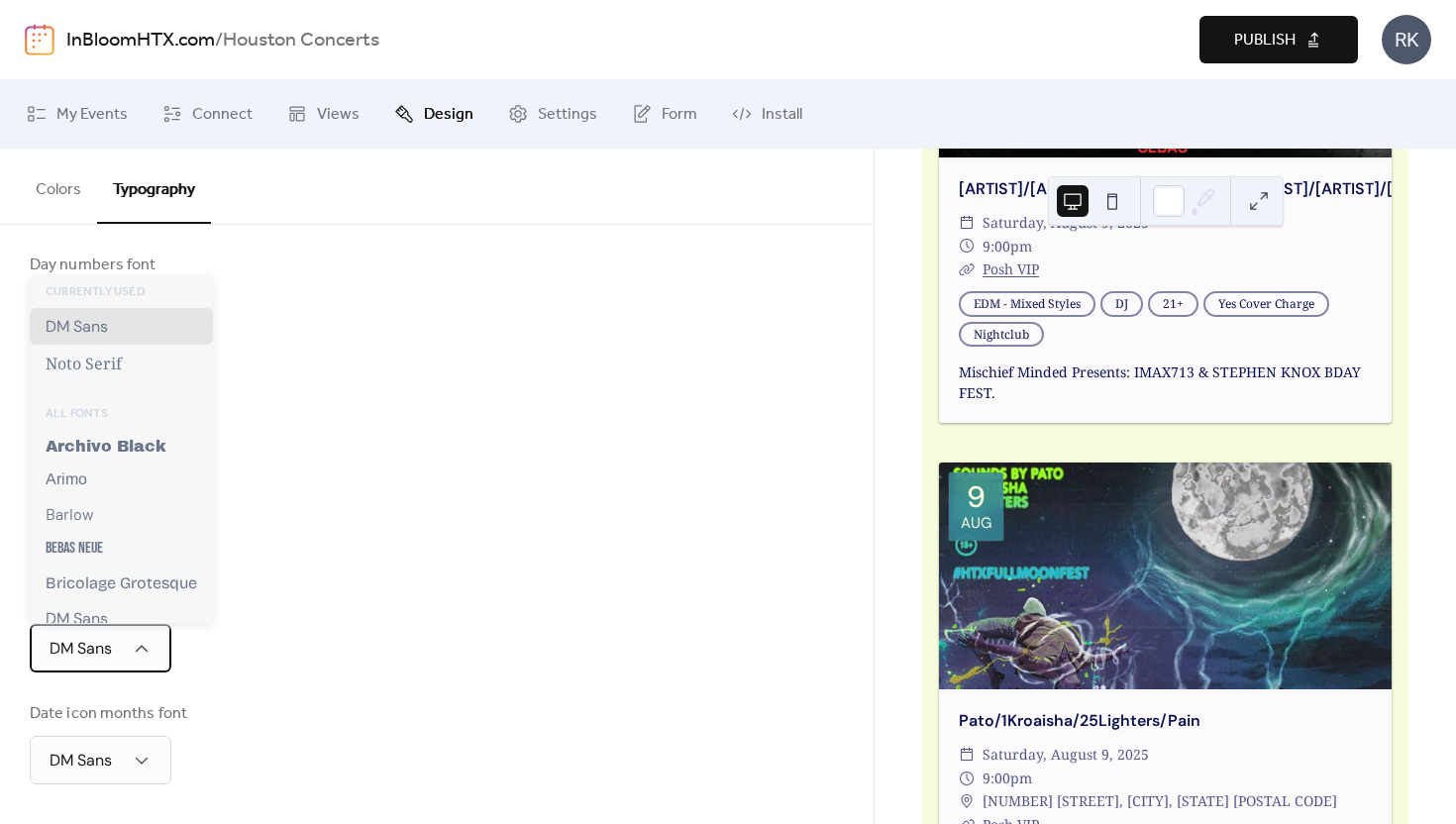 click 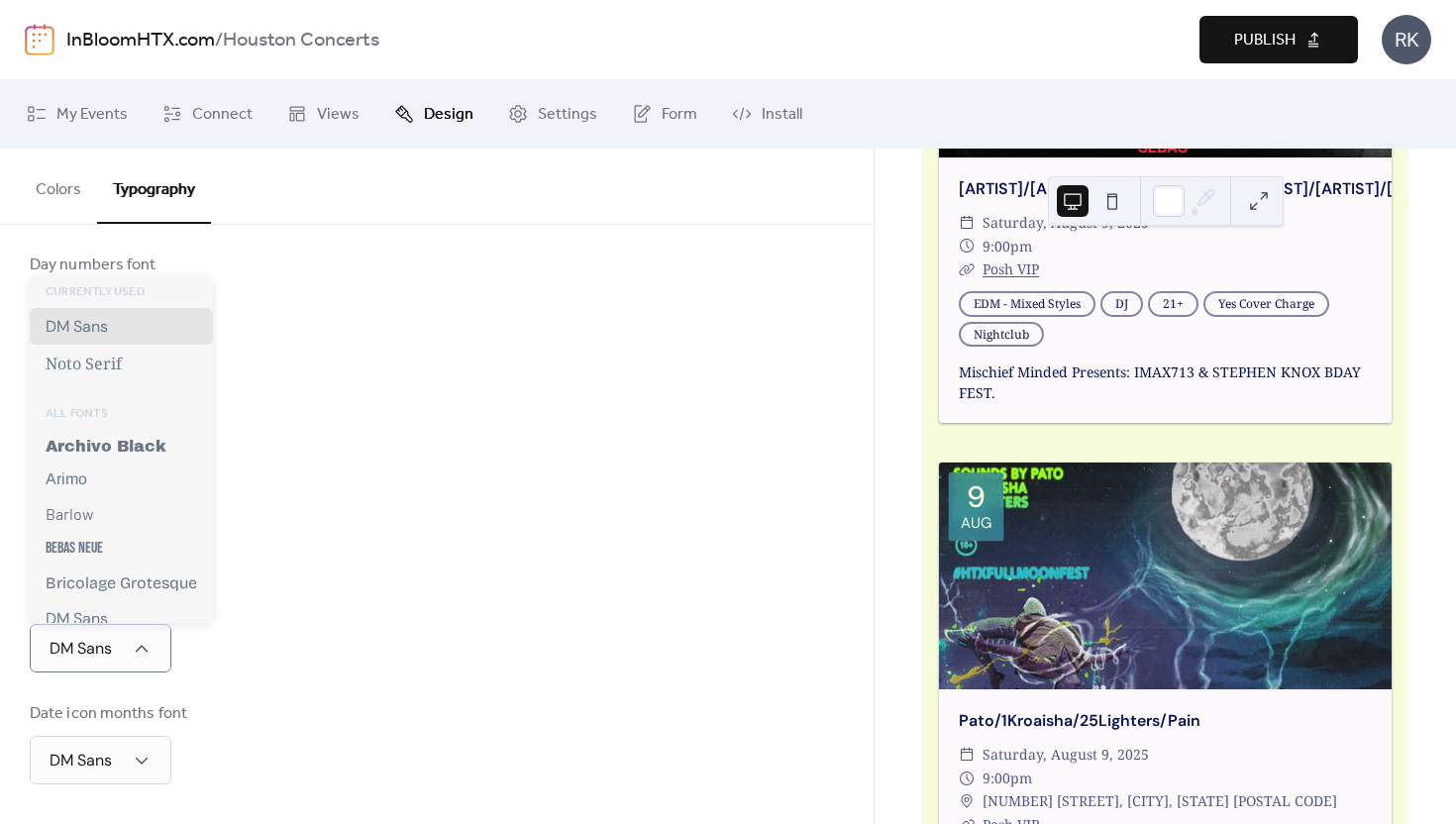 click on "Date icon days font DM Sans" at bounding box center [437, 631] 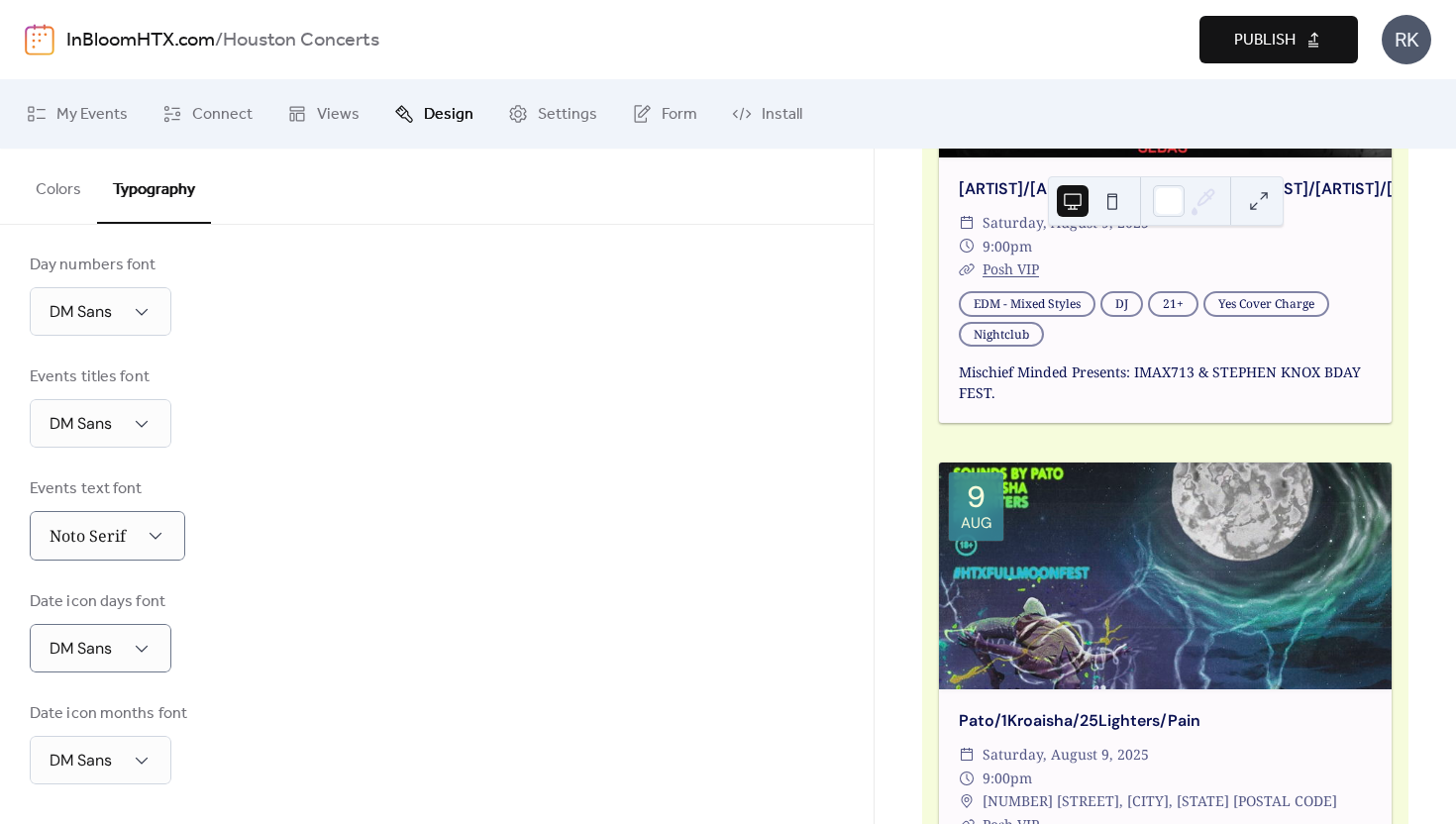 scroll, scrollTop: 0, scrollLeft: 0, axis: both 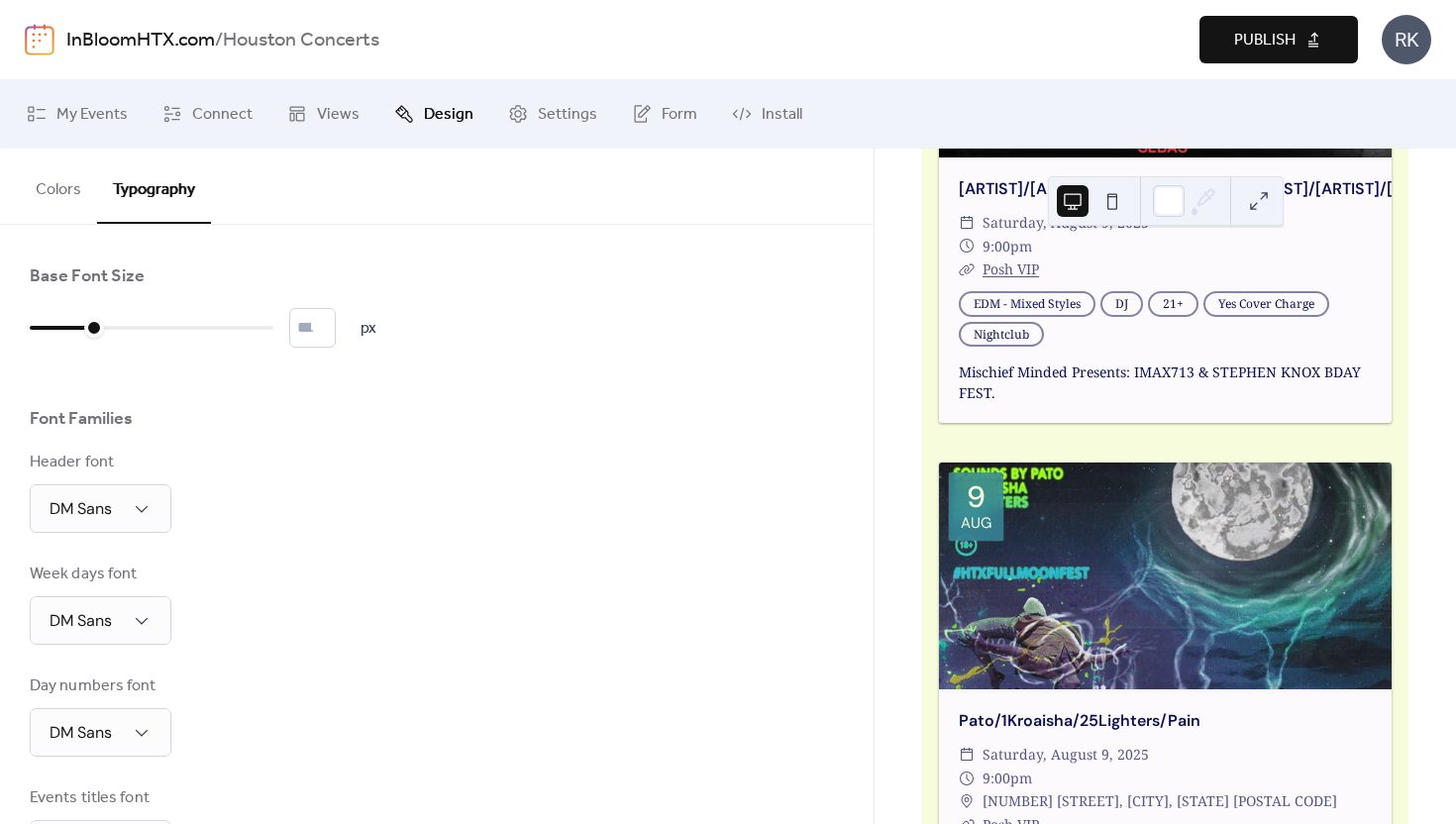 click on "Publish" at bounding box center (1279, 40) 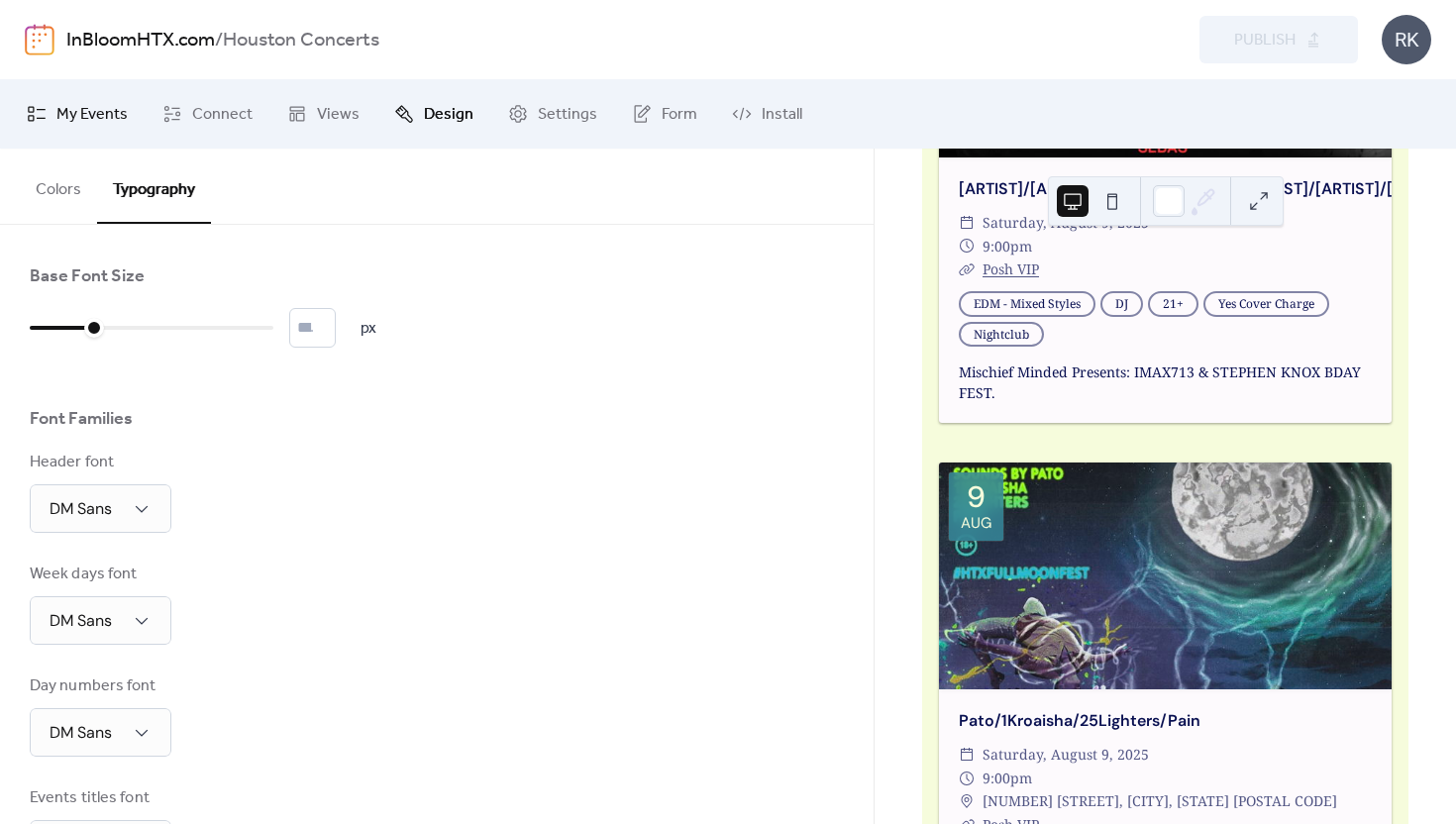 click on "My Events" at bounding box center [92, 115] 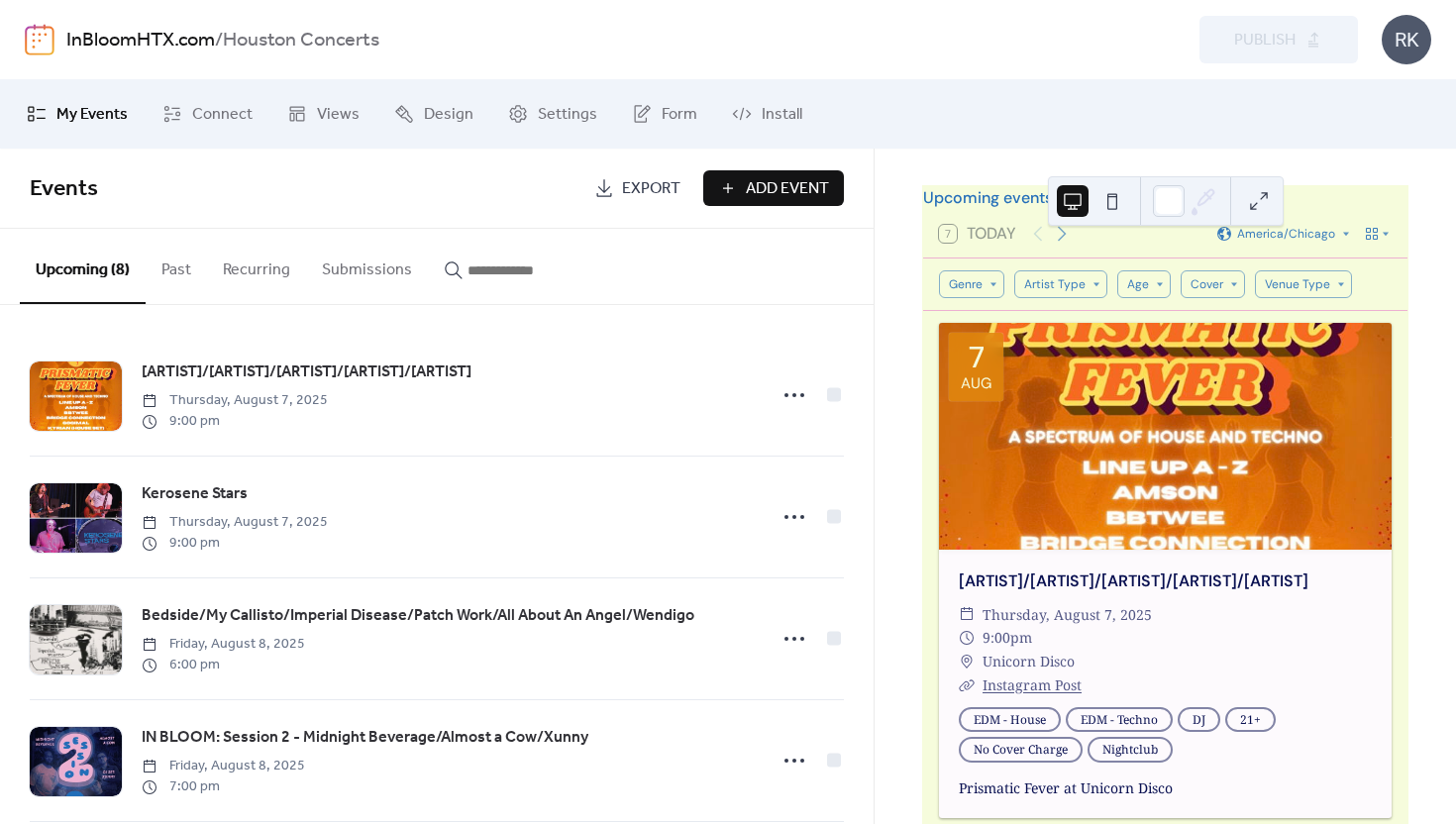 scroll, scrollTop: 0, scrollLeft: 0, axis: both 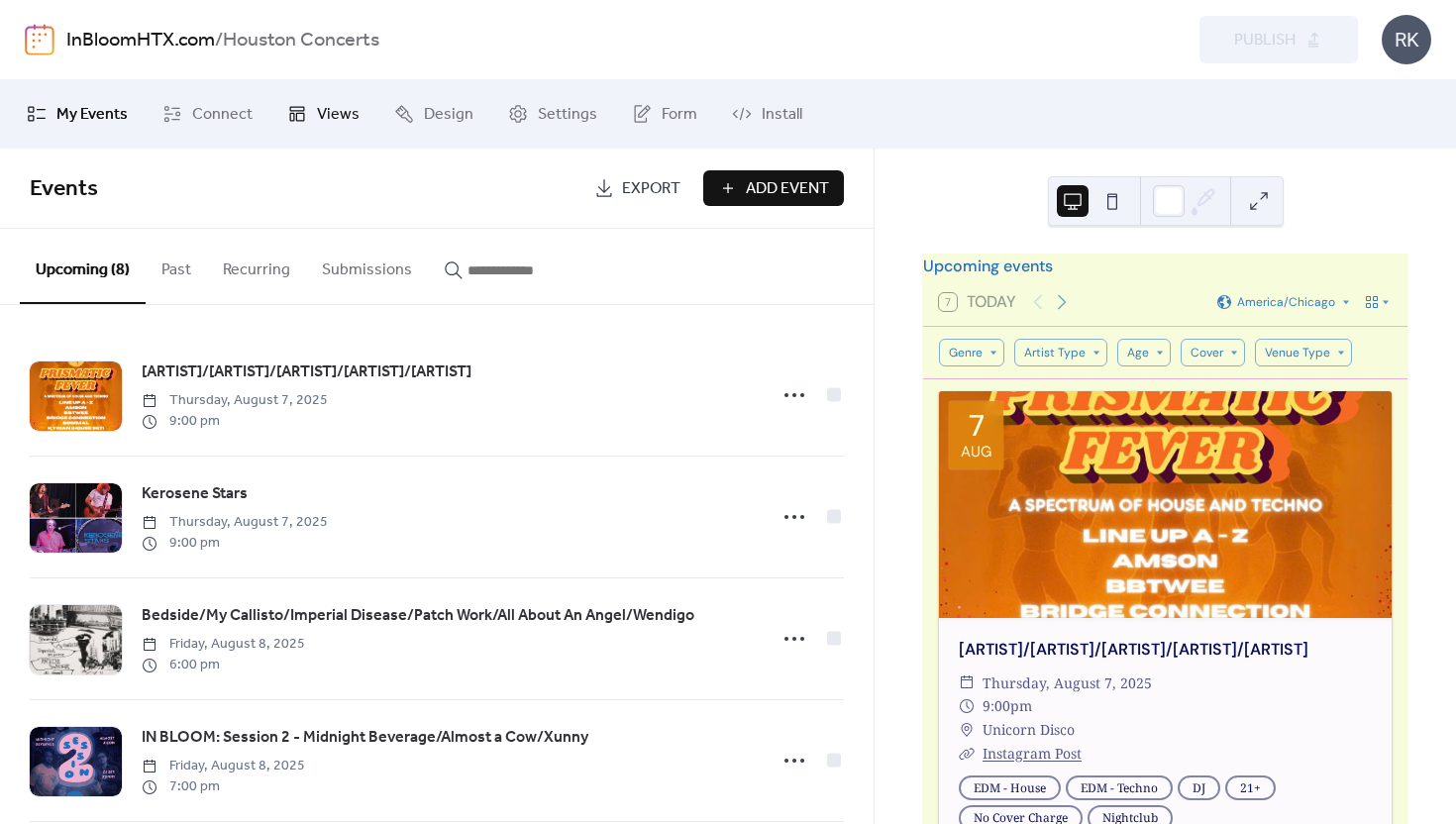 click on "Views" at bounding box center (338, 115) 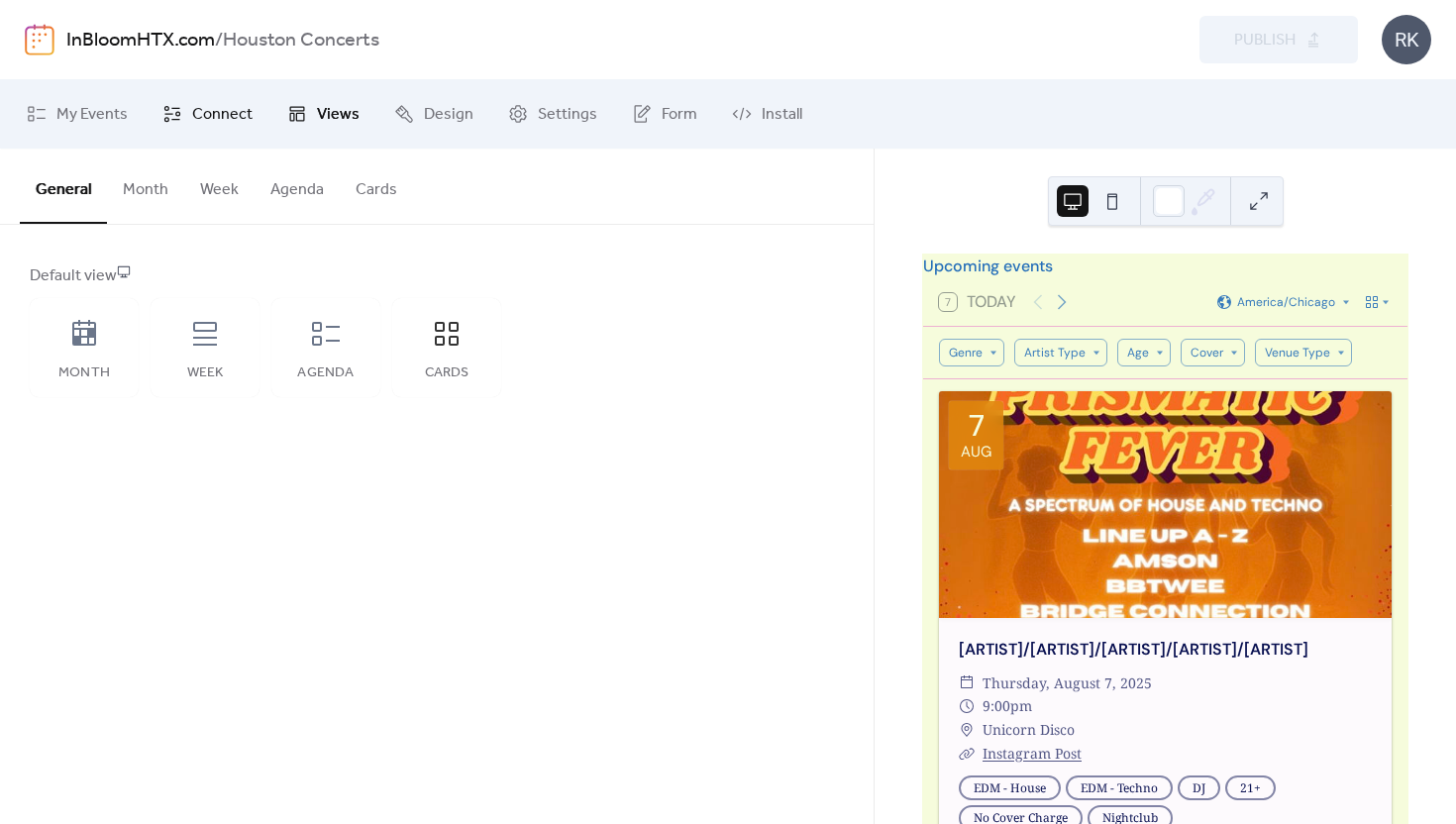 click on "Connect" at bounding box center [222, 115] 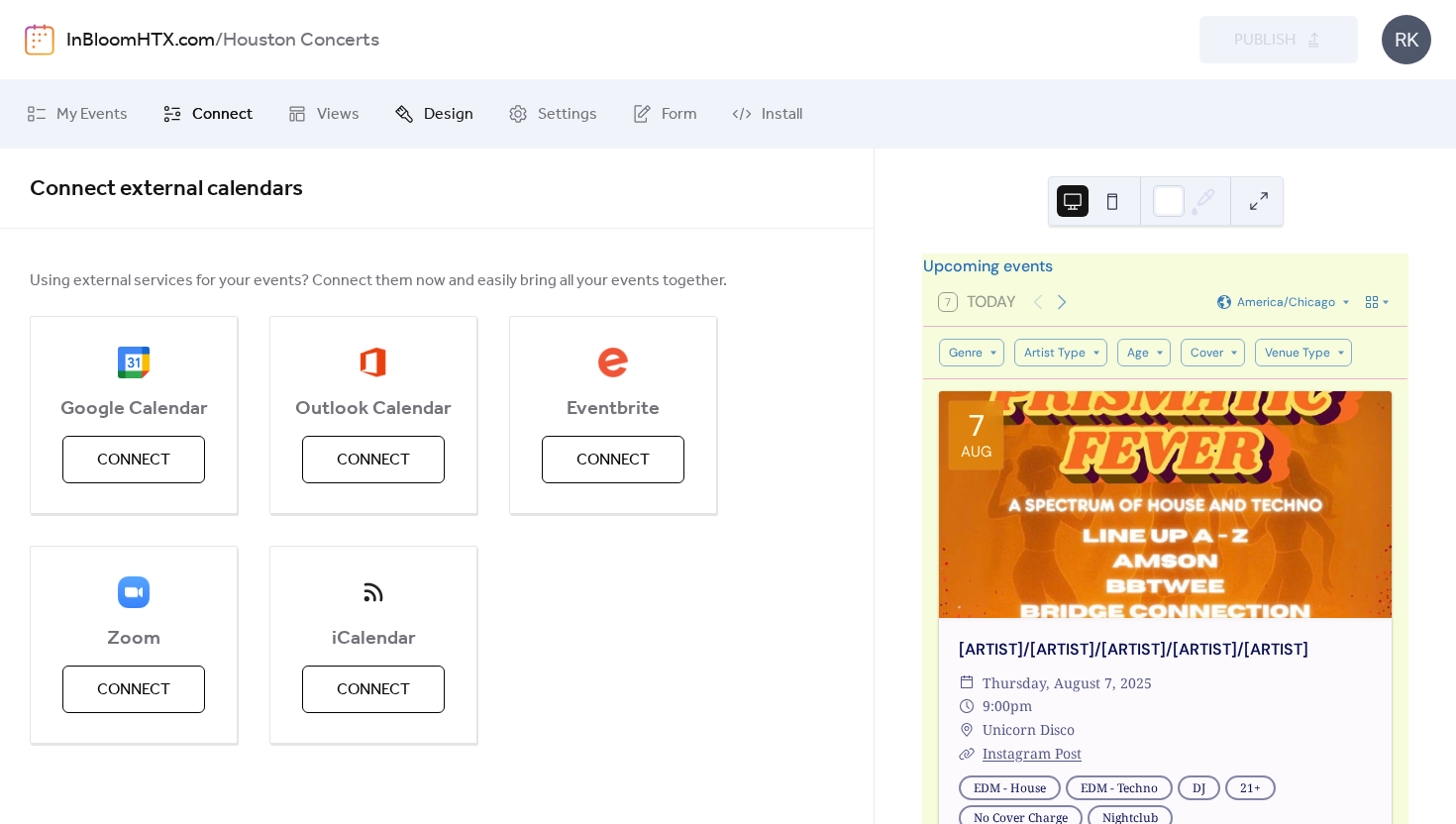click on "Design" at bounding box center [449, 115] 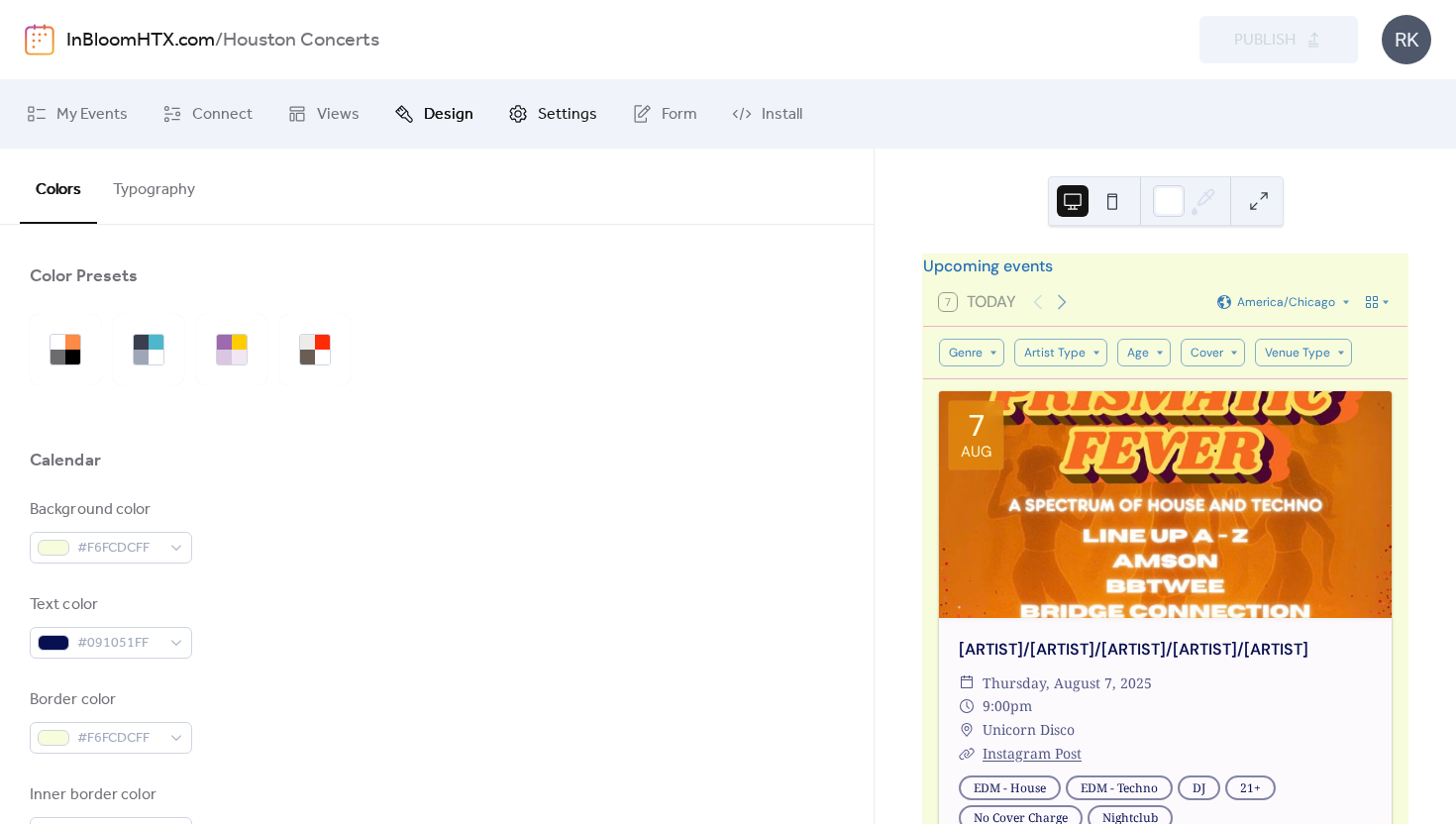 click on "Settings" at bounding box center [568, 115] 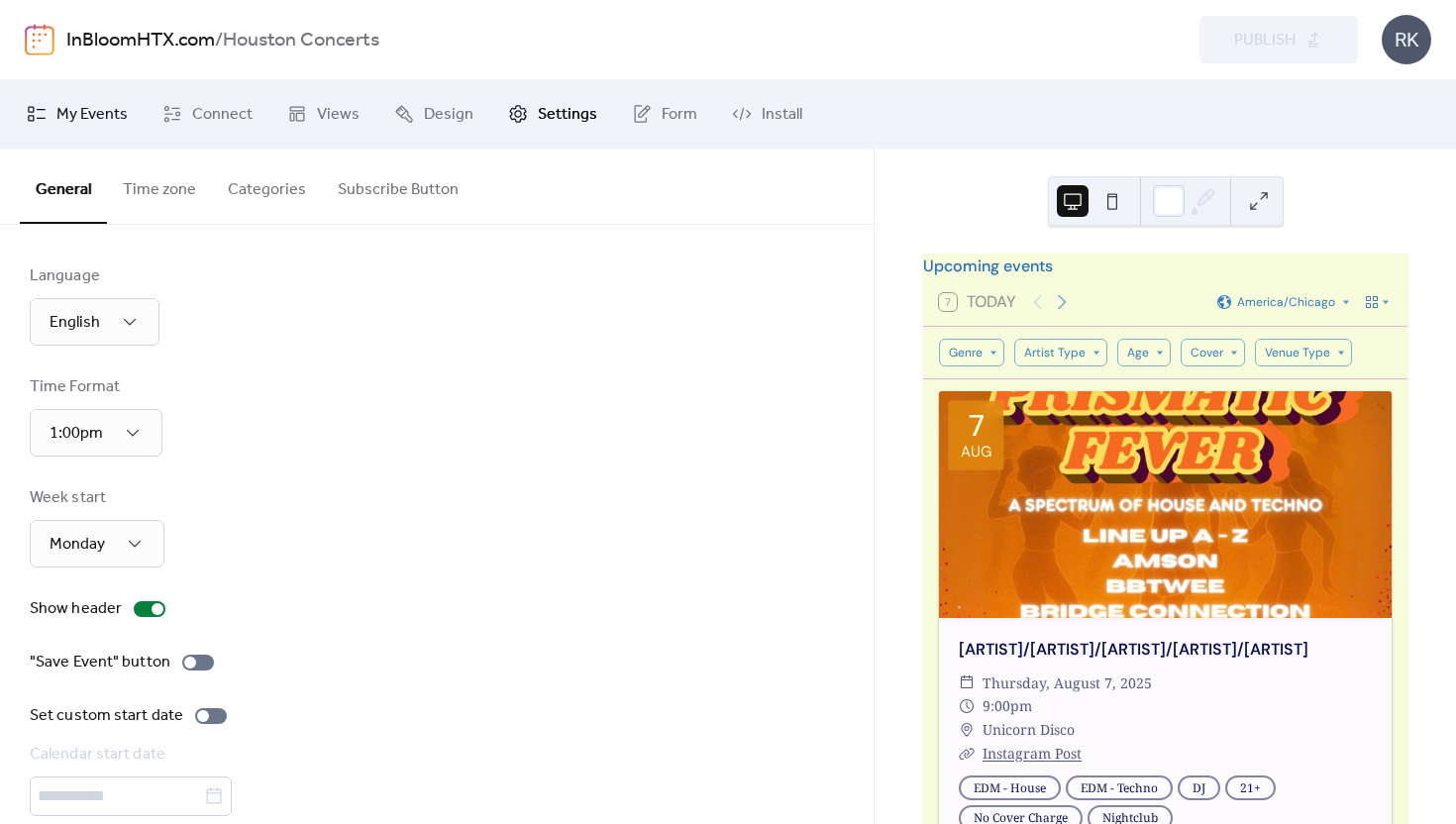 click on "My Events" at bounding box center [92, 115] 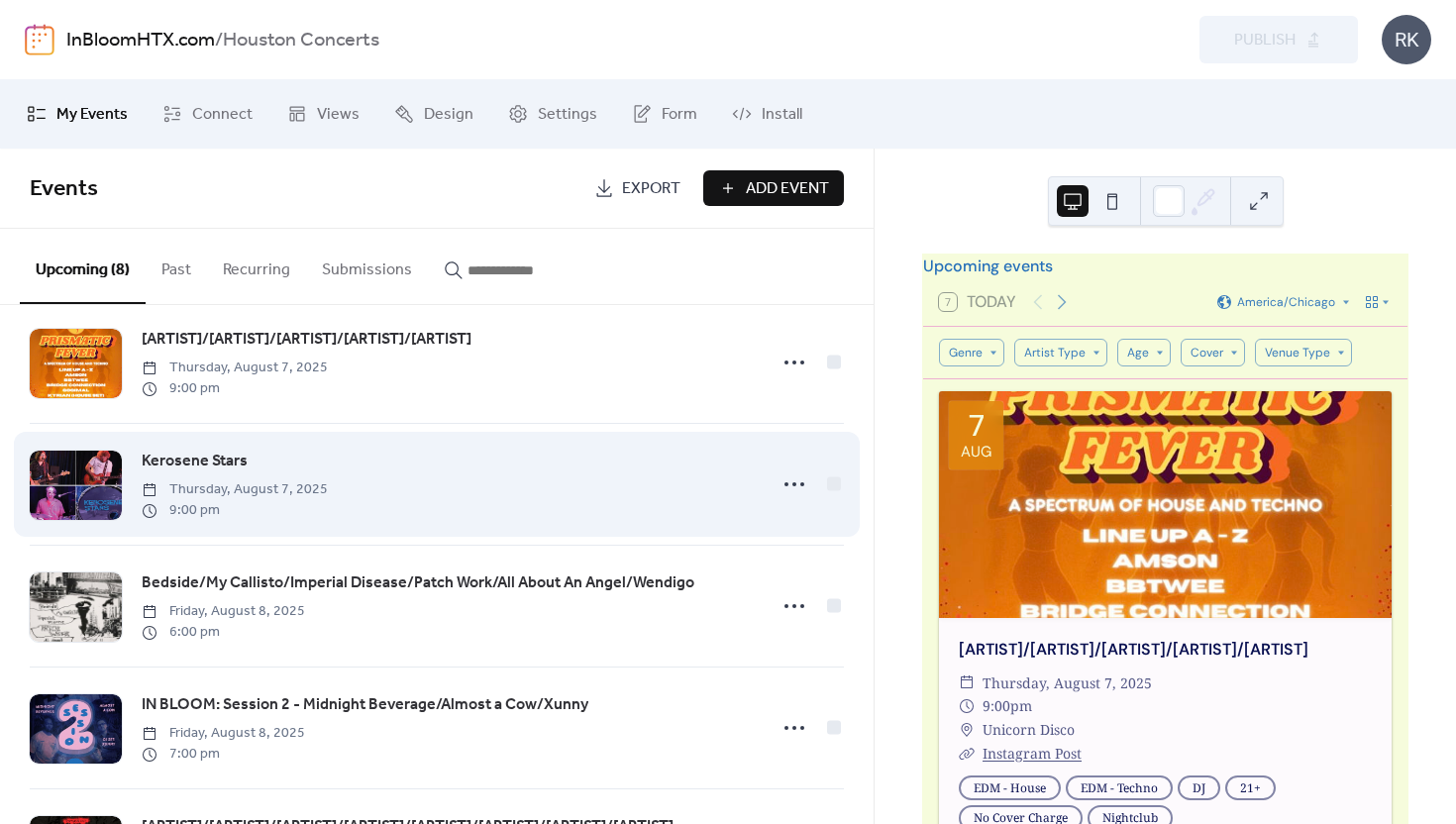 scroll, scrollTop: 0, scrollLeft: 0, axis: both 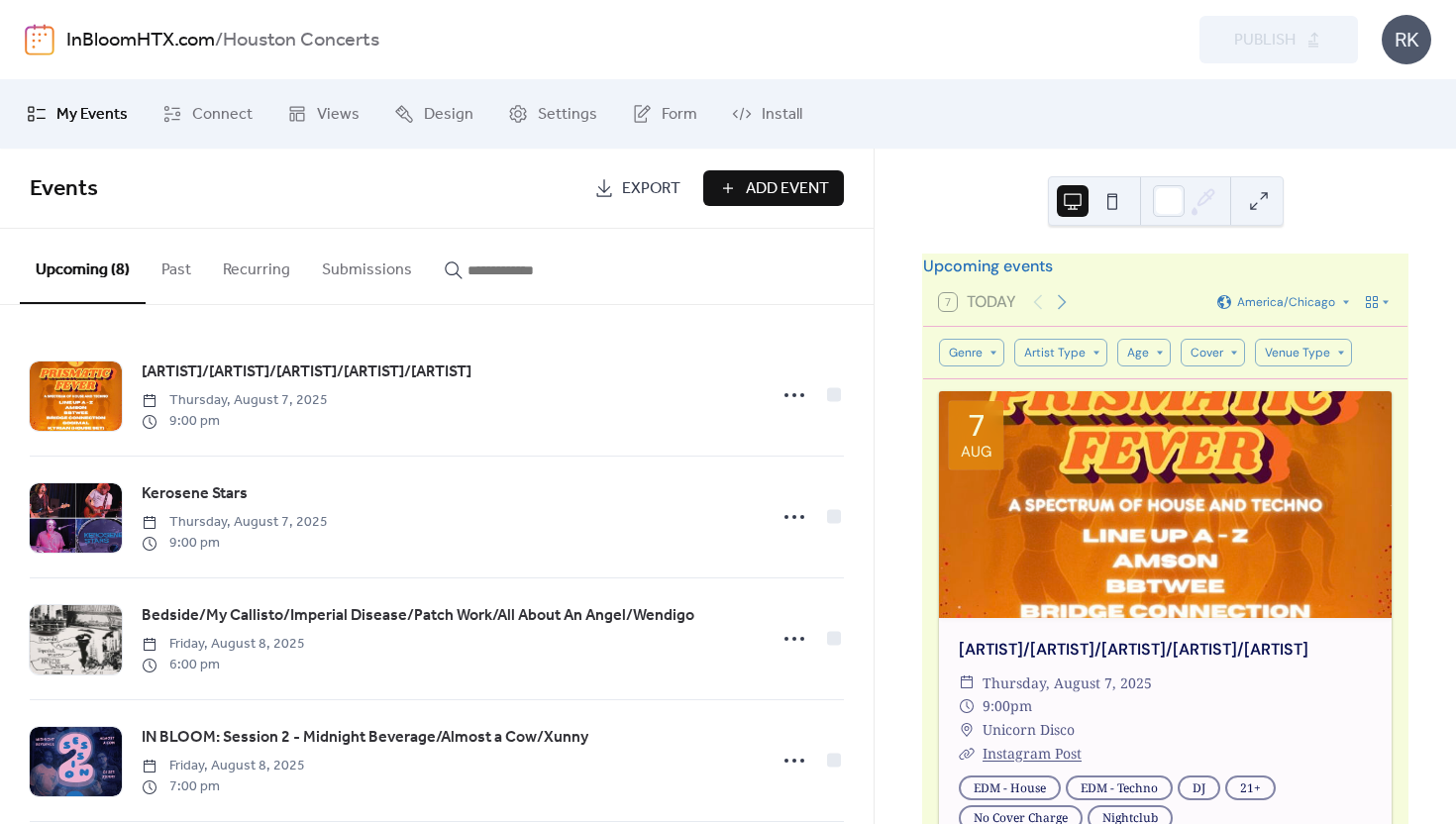 click on "Upcoming events" at bounding box center (1165, 266) 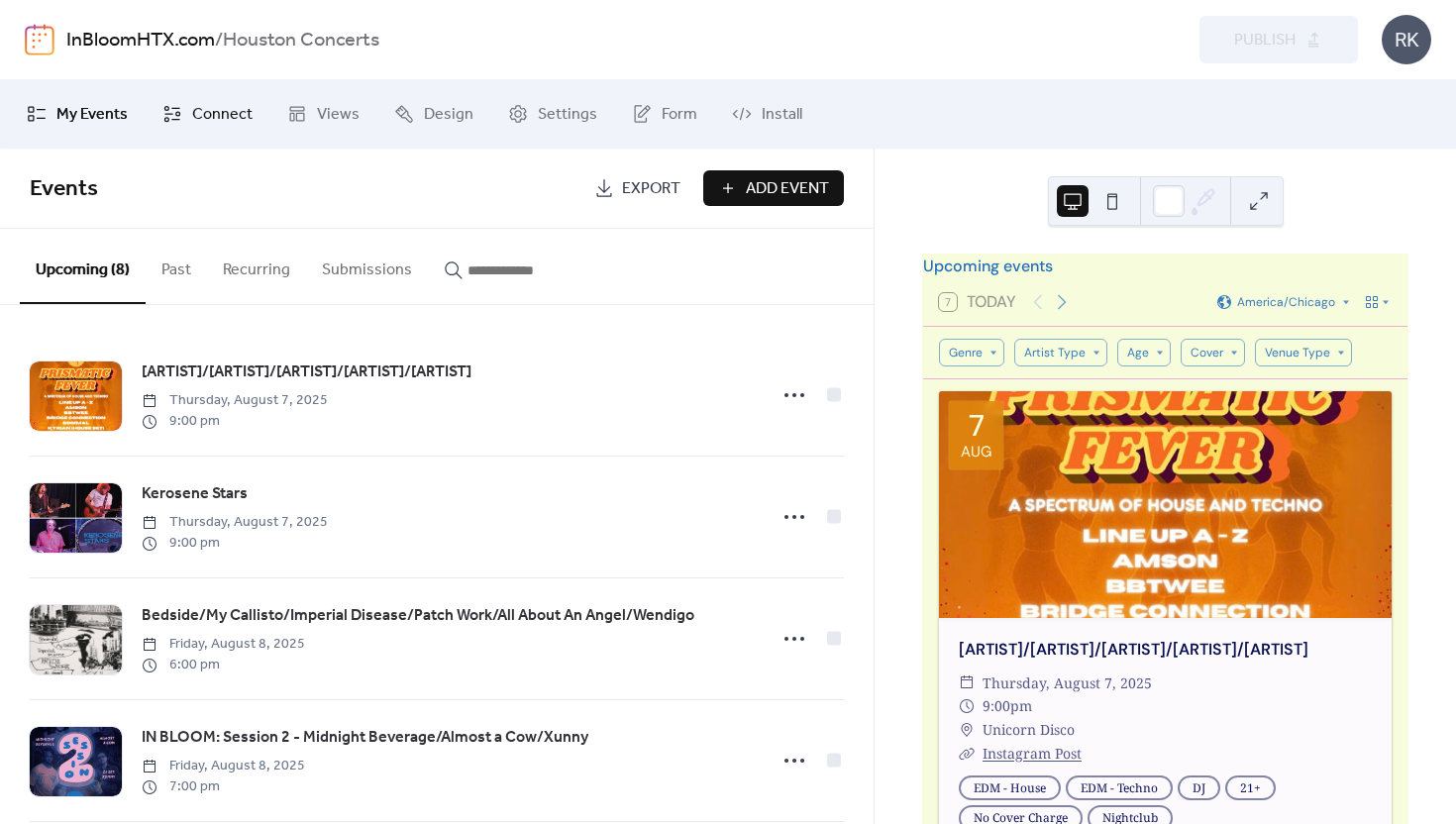 click on "Connect" at bounding box center [222, 115] 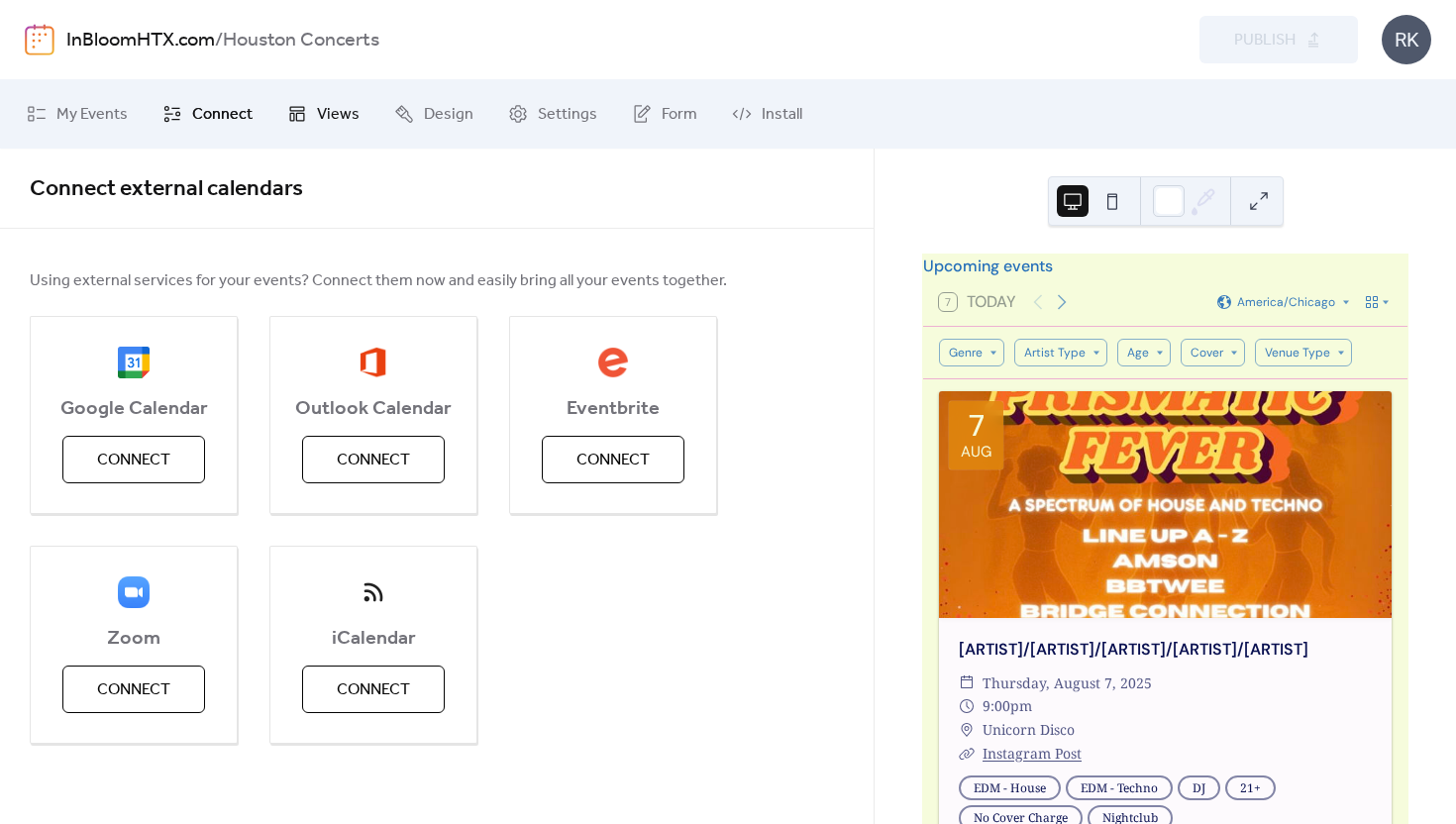 click on "Views" at bounding box center (323, 114) 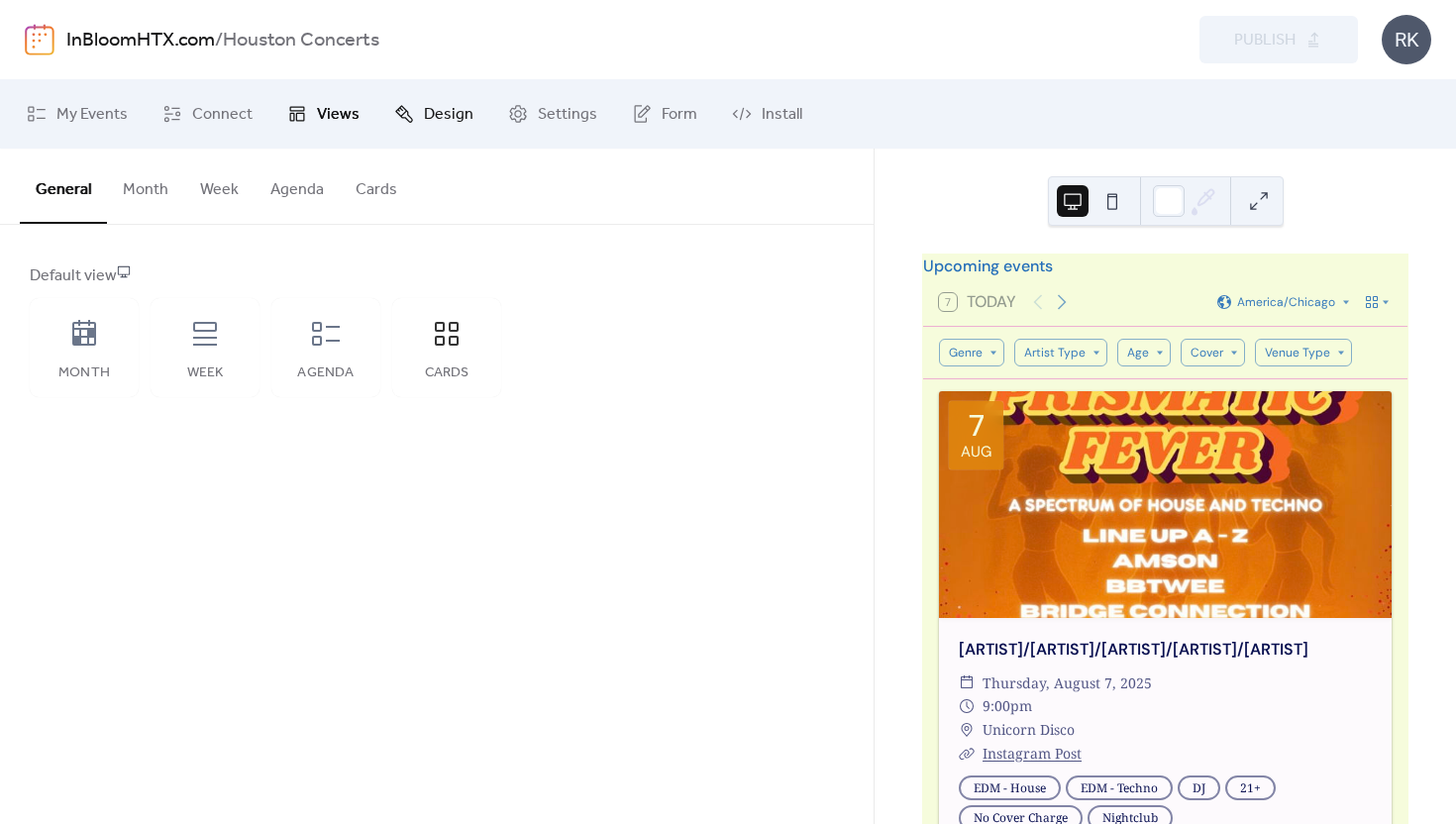 click on "Design" at bounding box center [449, 115] 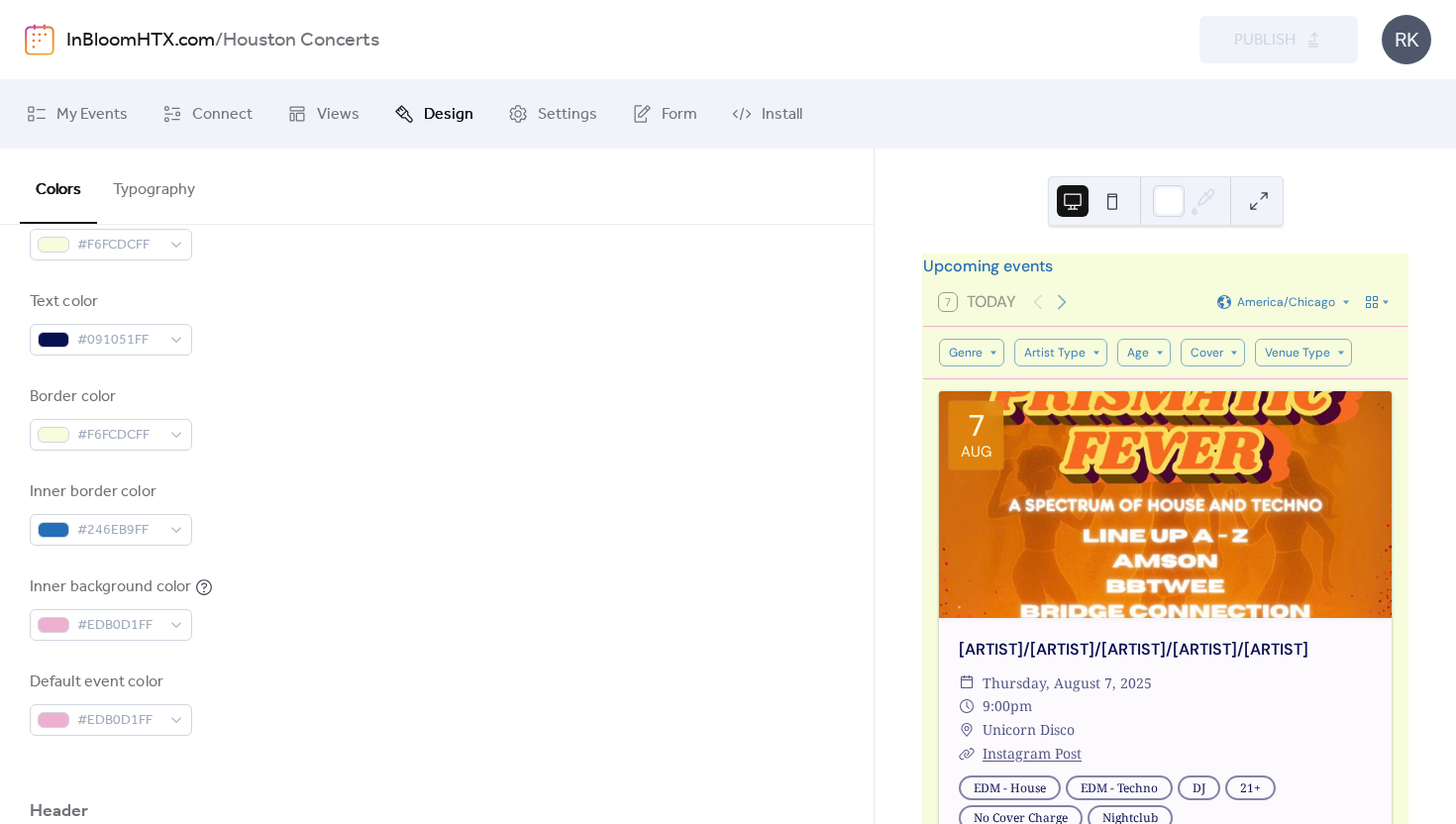 scroll, scrollTop: 0, scrollLeft: 0, axis: both 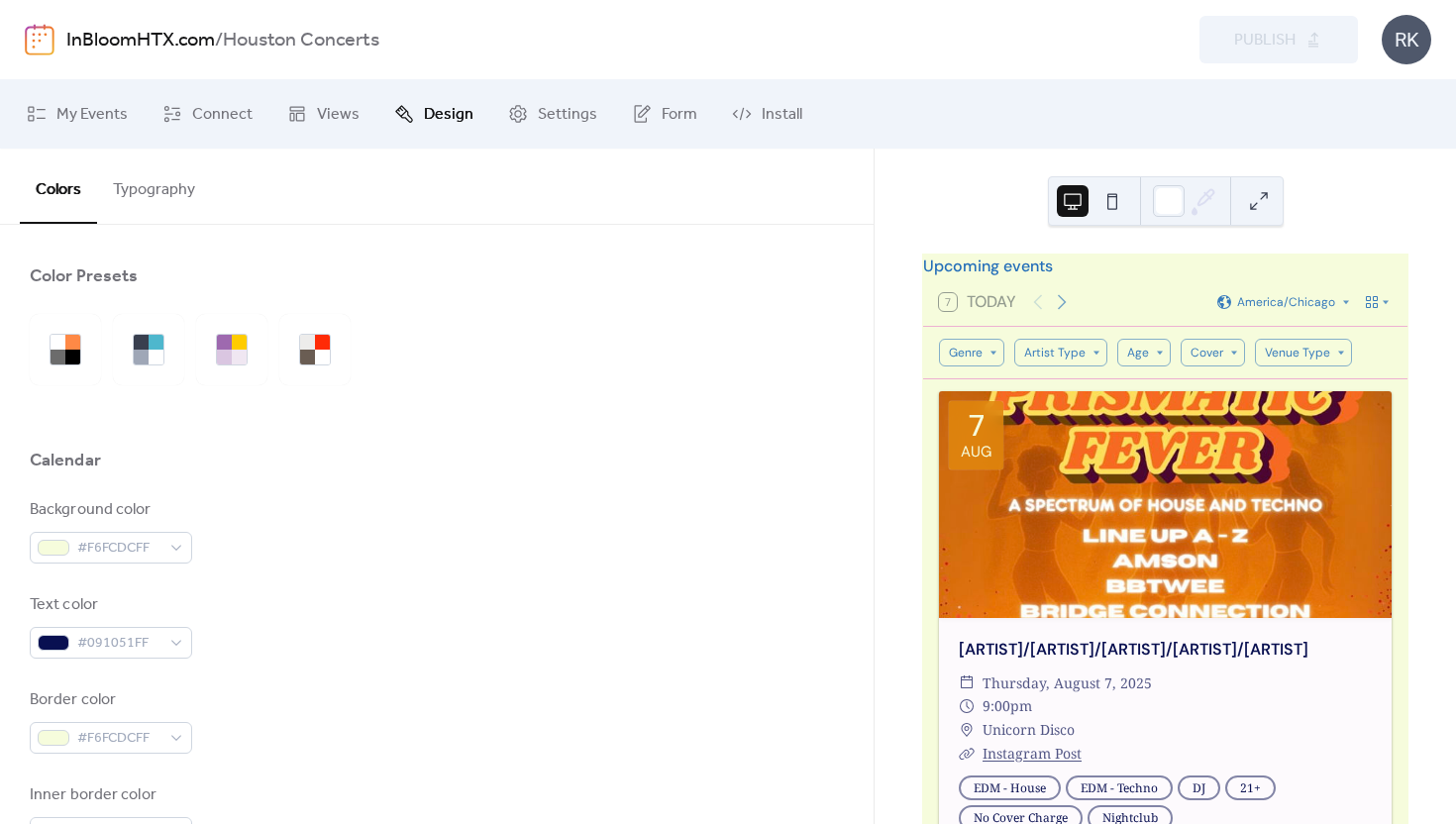 click on "Typography" at bounding box center [154, 185] 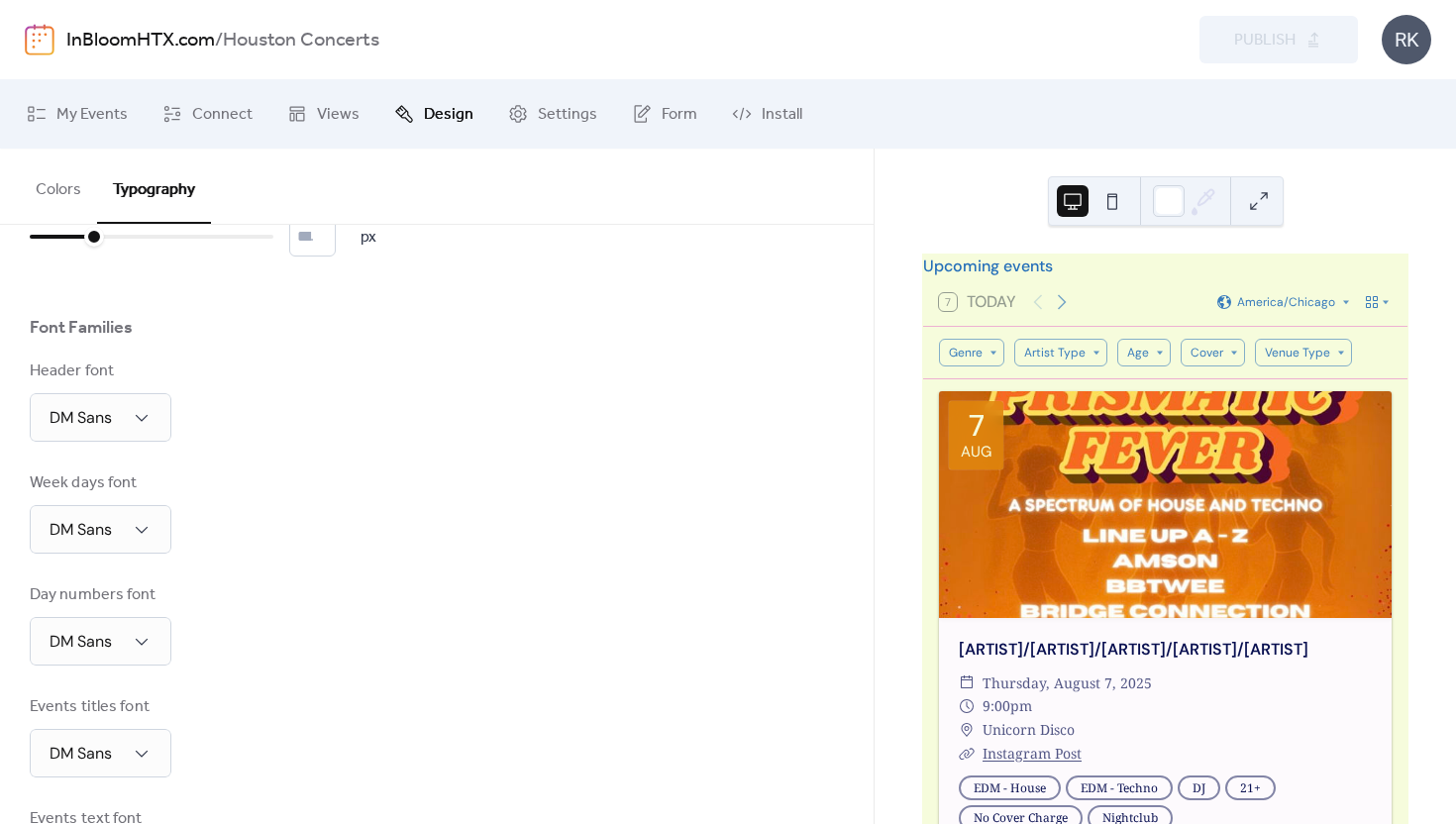 scroll, scrollTop: 0, scrollLeft: 0, axis: both 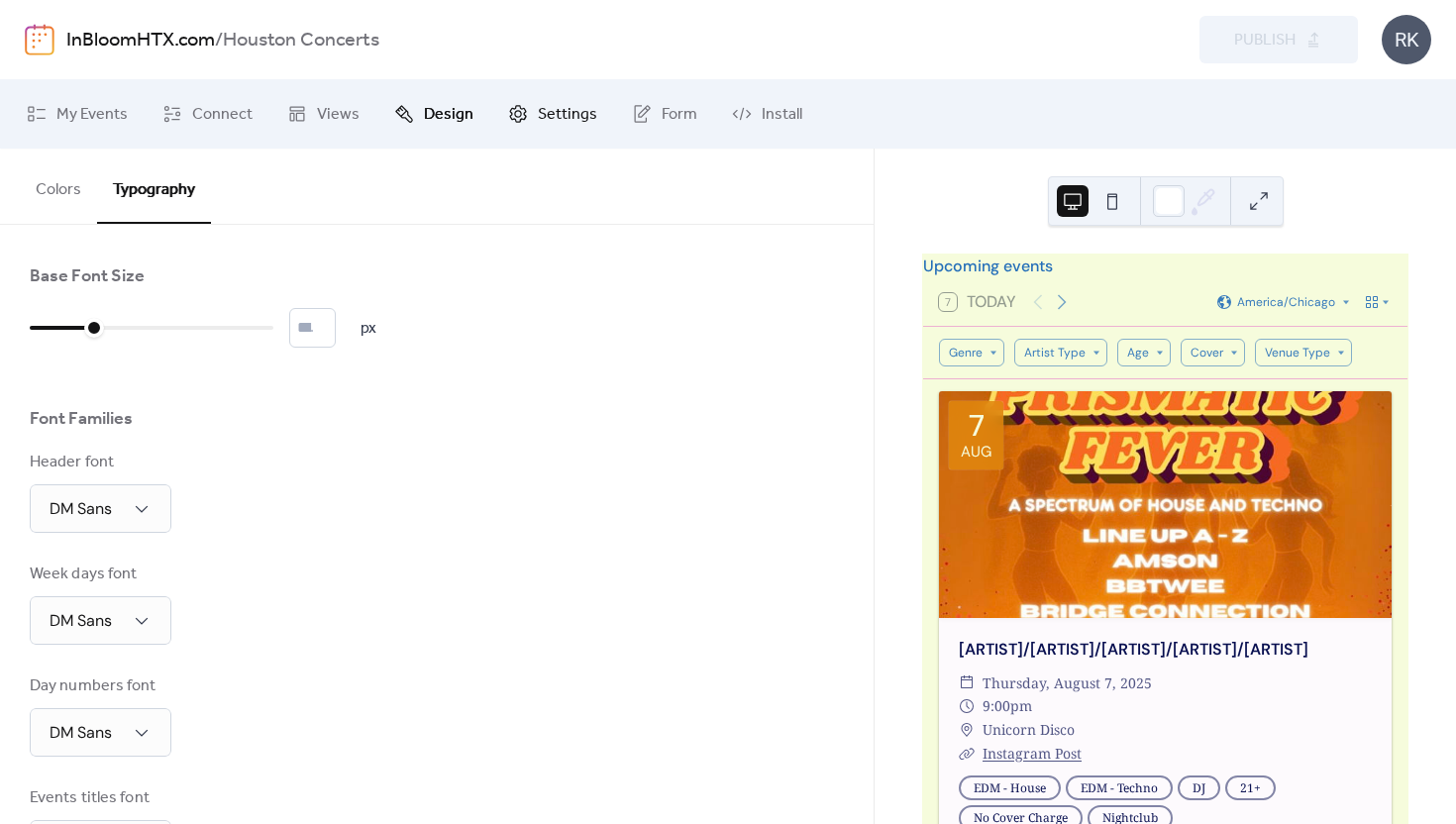 click on "Settings" at bounding box center [553, 114] 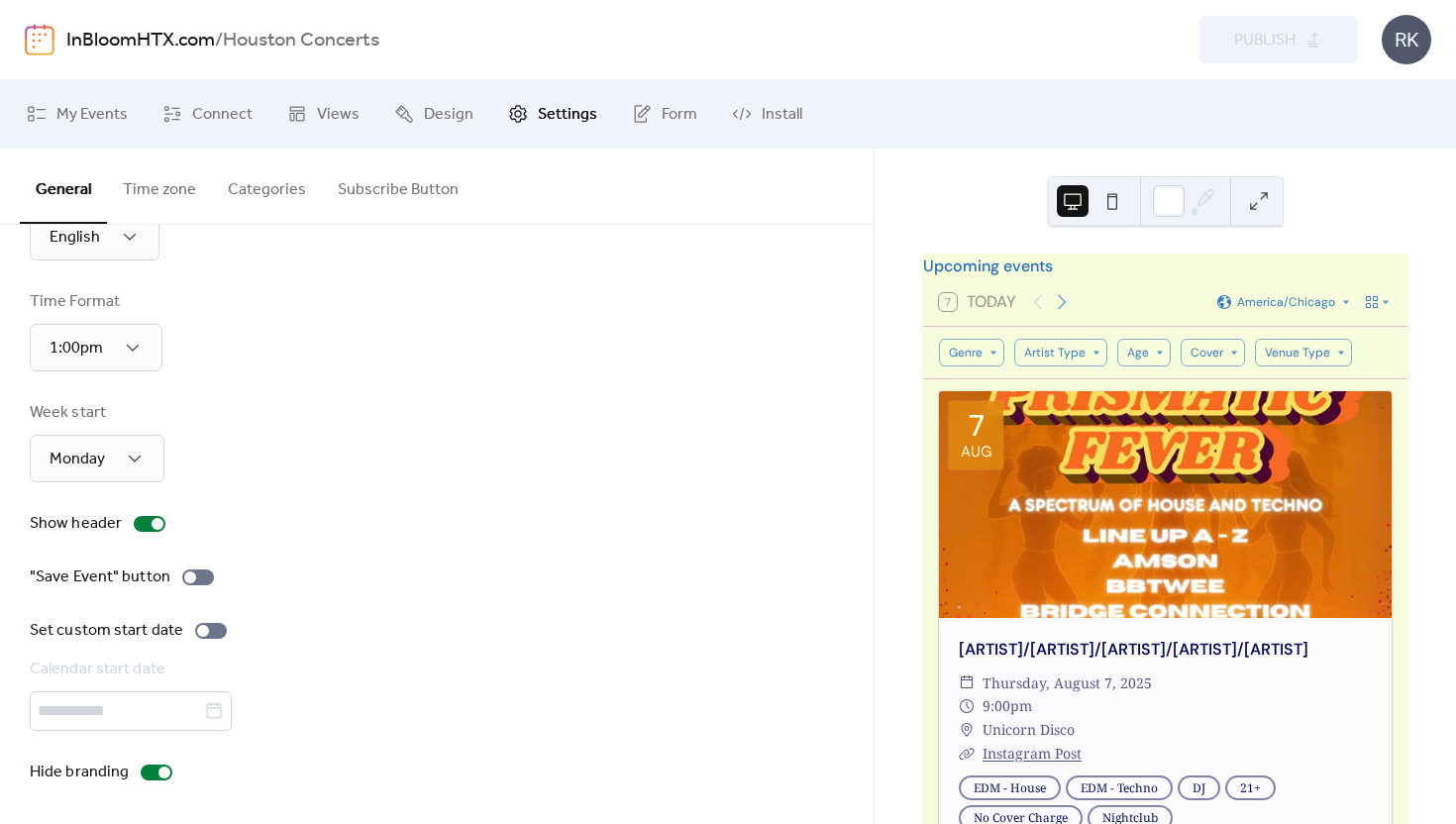 scroll, scrollTop: 0, scrollLeft: 0, axis: both 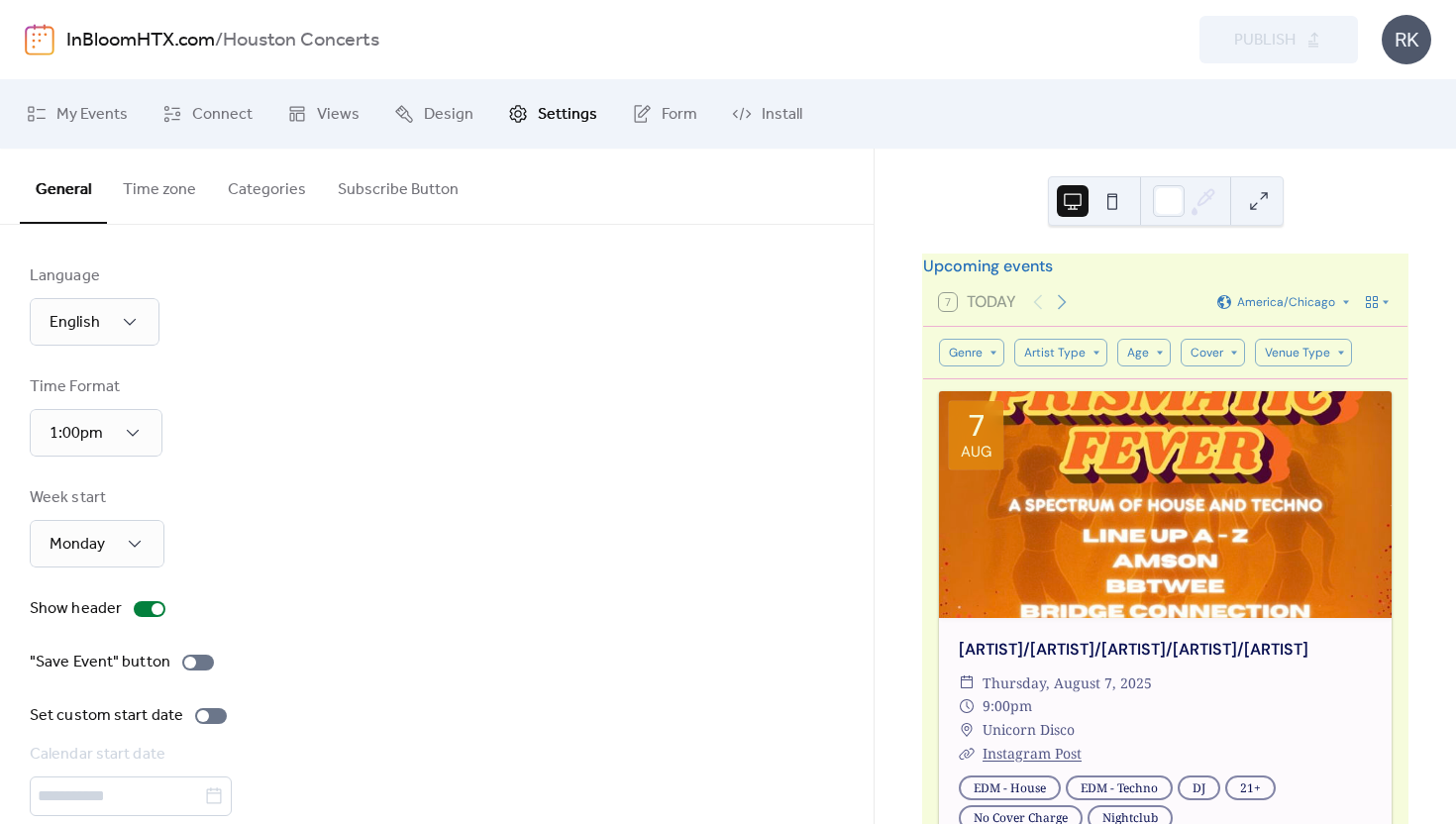 click on "Time zone" at bounding box center [159, 185] 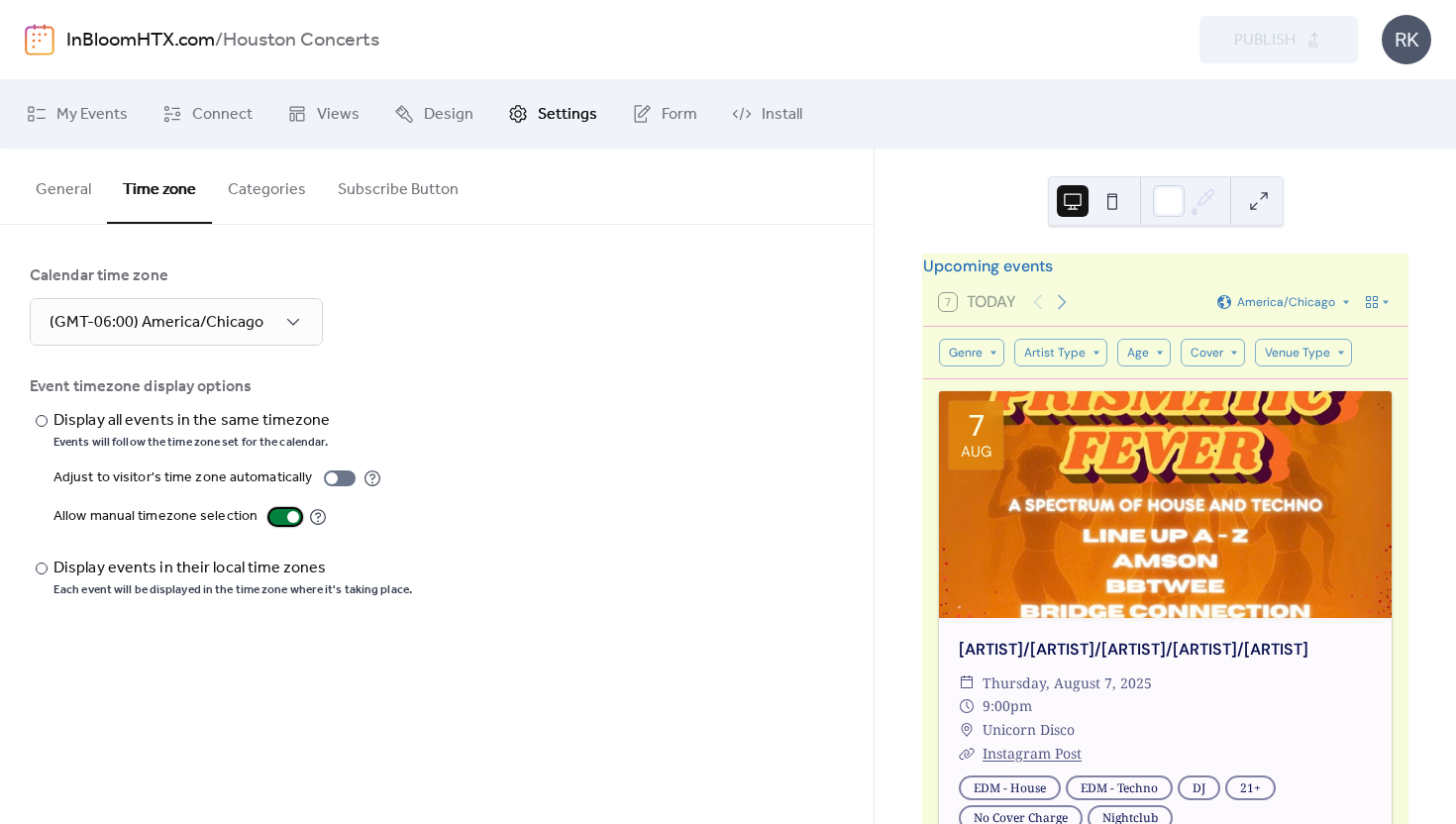 click at bounding box center (293, 517) 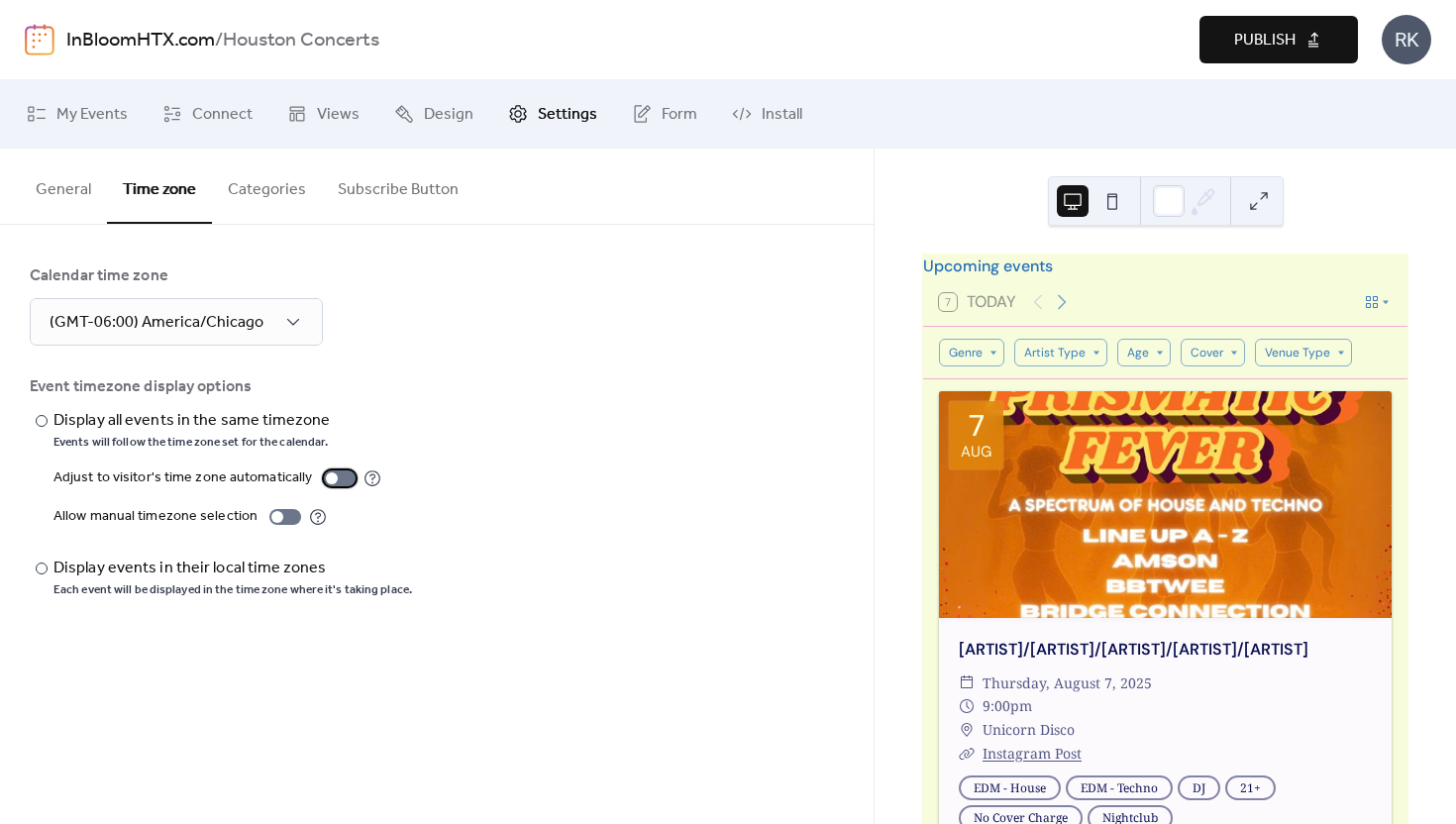 click at bounding box center (332, 478) 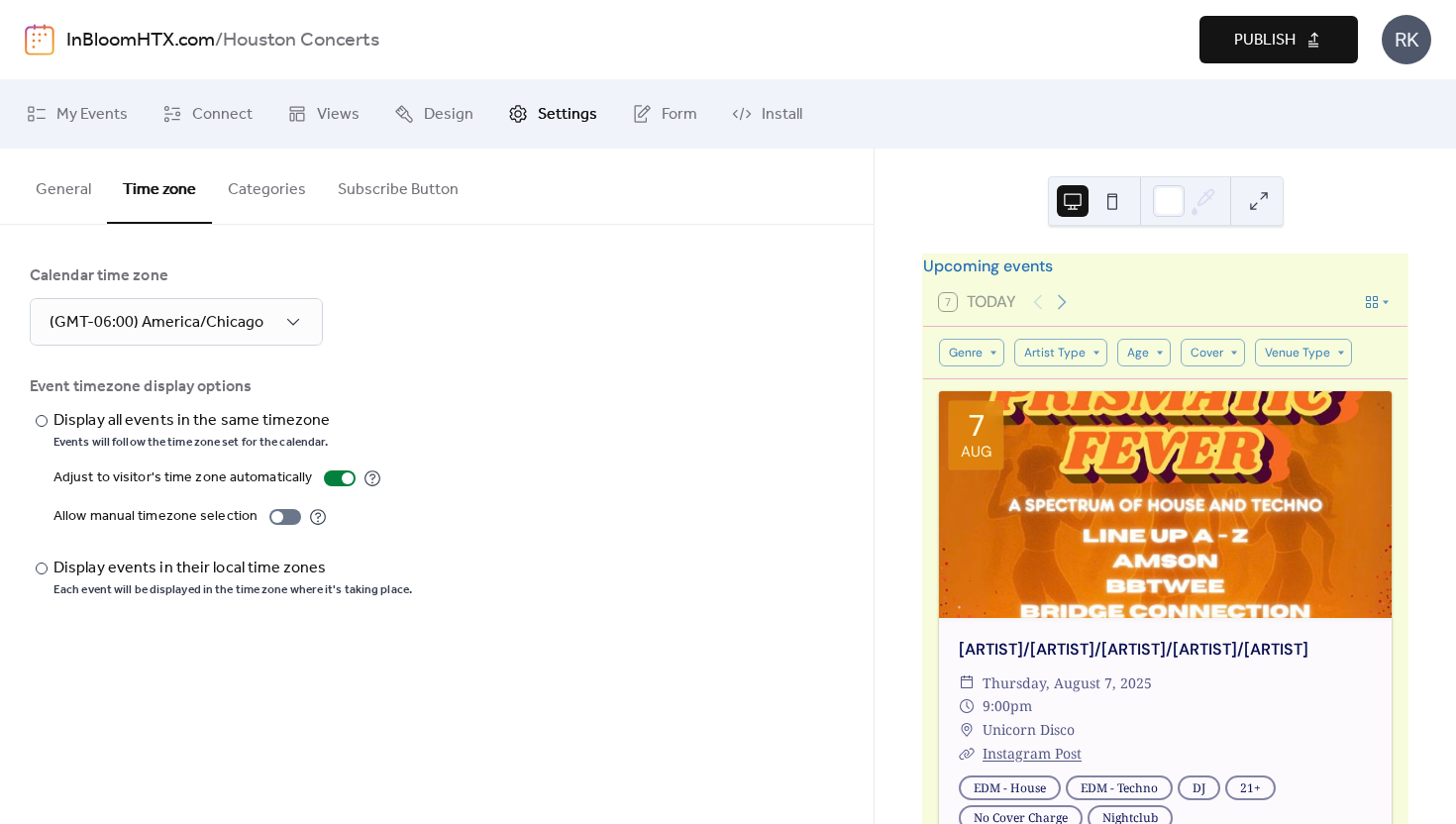 click on "​ Display all events in the same timezone Events will follow the time zone set for the calendar. Adjust to visitor's time zone automatically  Allow manual timezone selection ​ Display events in their local time zones Each event will be displayed in the time zone where it's taking place." at bounding box center [437, 503] 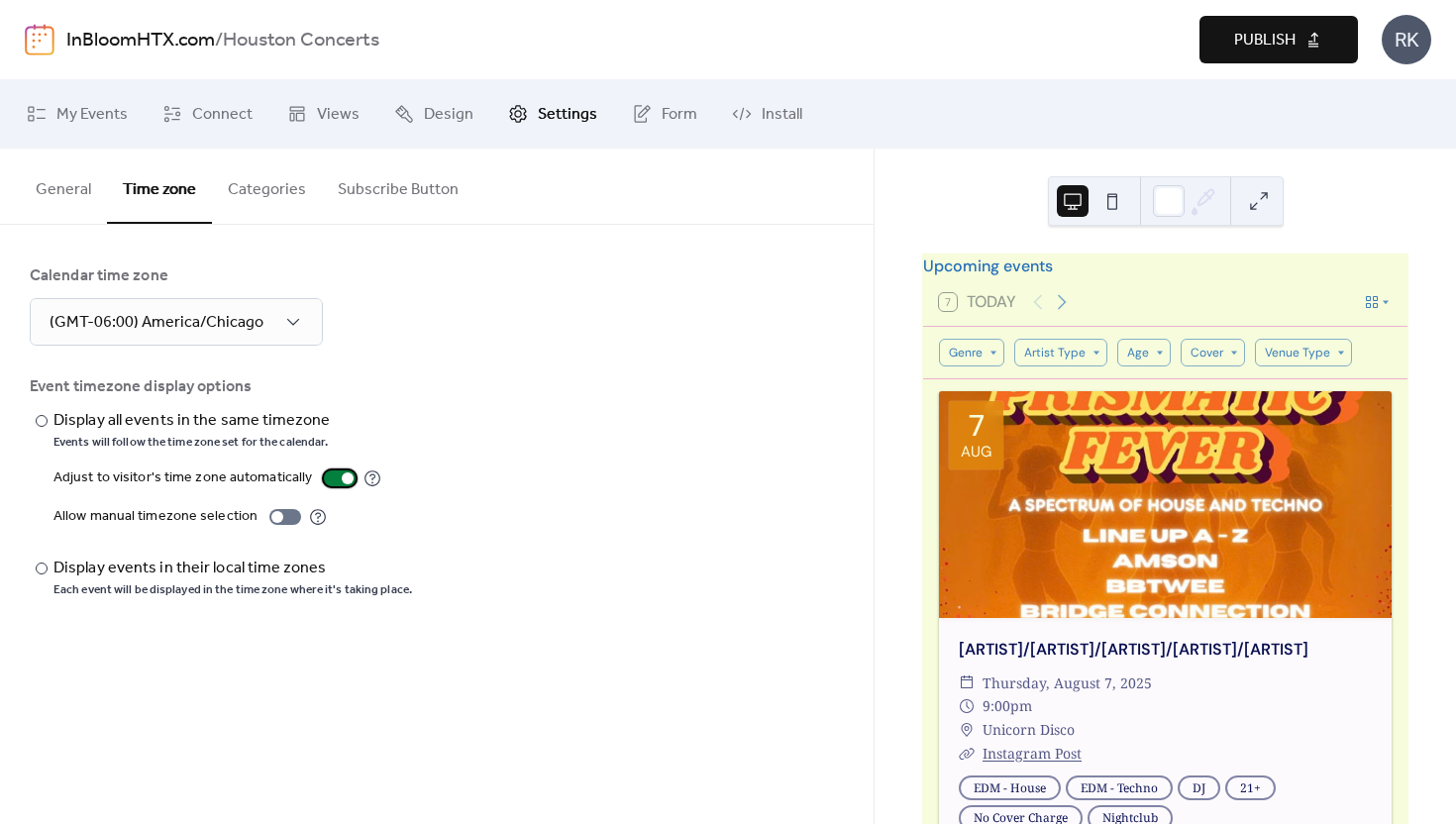 click at bounding box center [348, 478] 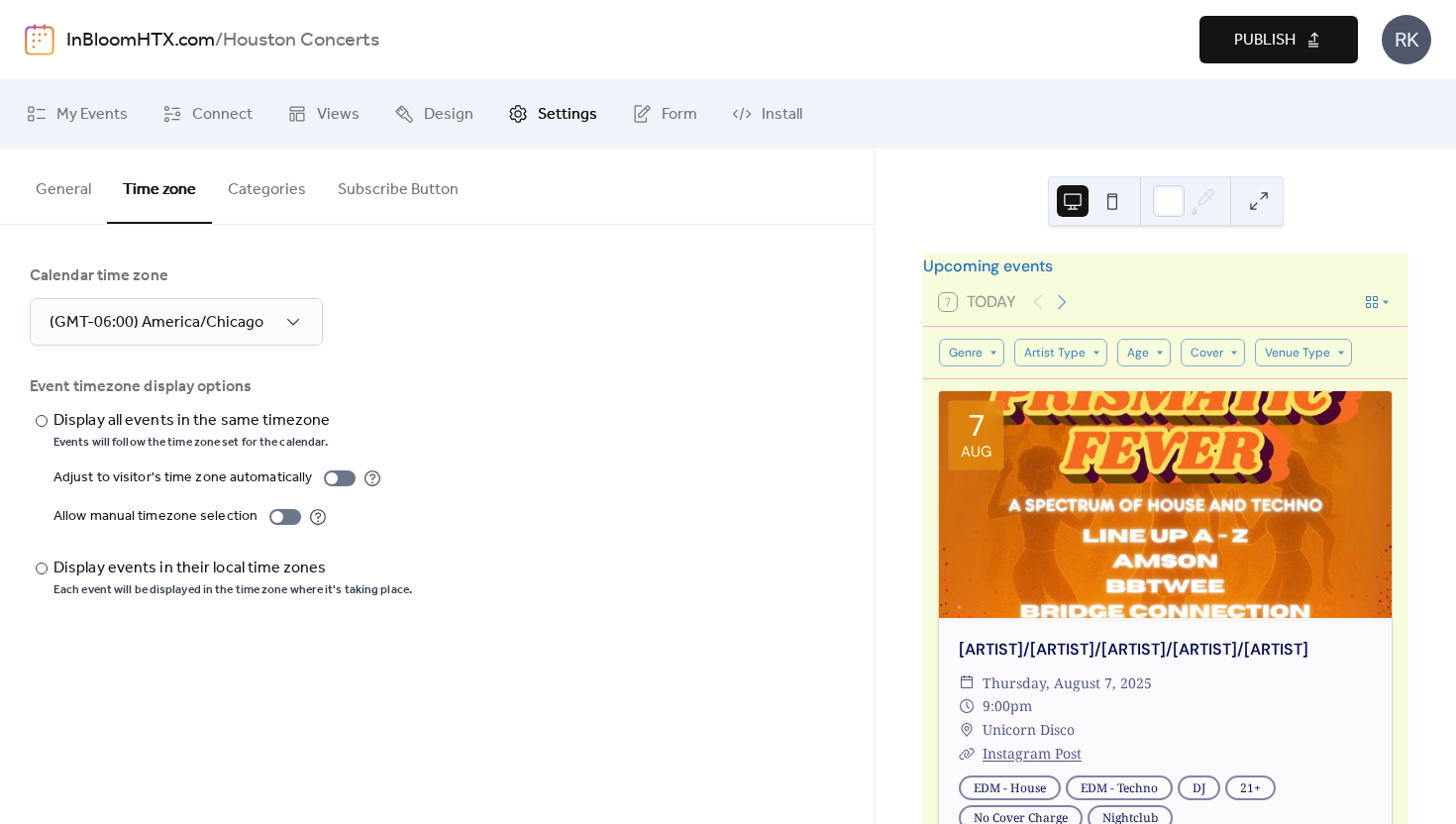 click on "General Time zone Categories Subscribe Button Language English Time Format 1:00pm Week start Monday Show header "Save Event" button Set custom start date Calendar start date Hide branding Calendar time zone (GMT-06:00) America/Chicago Event timezone display options ​ Display all events in the same timezone Events will follow the time zone set for the calendar. Adjust to visitor's time zone automatically  Allow manual timezone selection ​ Display events in their local time zones Each event will be displayed in the time zone where it's taking place. Name Options Display Mode Genre Pop Electro Pop K-pop Pop Rock Indie Rock Alt Rock Contemporary Rock Shoegaze EDM - Future Bass EDM - House EDM - Progressive House EDM - Tech House EDM - Techno EDM - Trance EDM - D&B EDM - Dubstep EDM - Hardstyle EDM - Hyper Pop EDM - Afro Beats EDM - Mixed Styles Jazz Funk Folk Country Screamo Punk Pop Punk Metal Alt Metal Death Metal Rap Hip-hop R&B Latin Pop Latin Rock Reggaeton Cumbia Salsa Bachata Norteño Religious Ska DJ" at bounding box center (437, 486) 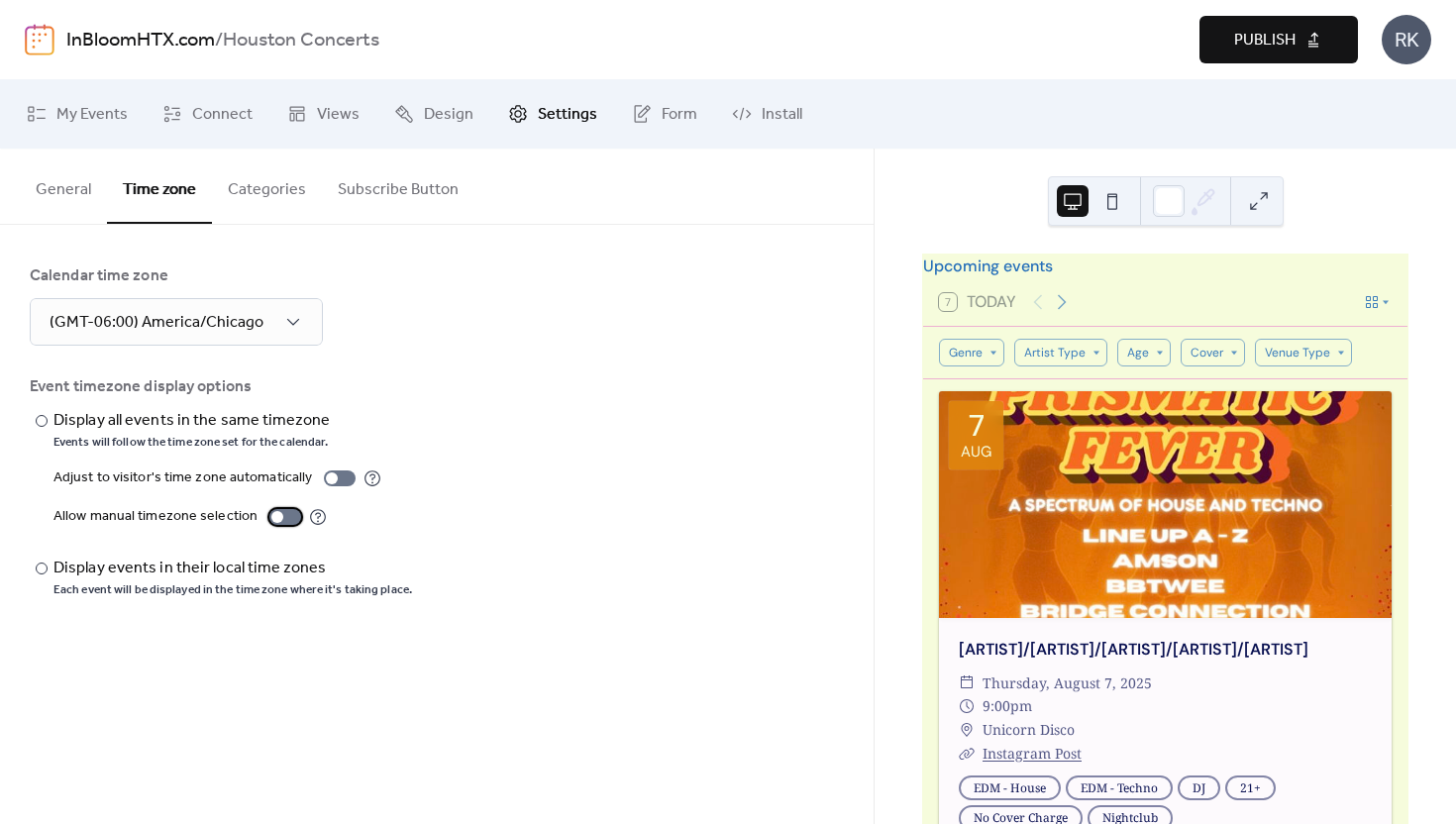 click at bounding box center [277, 517] 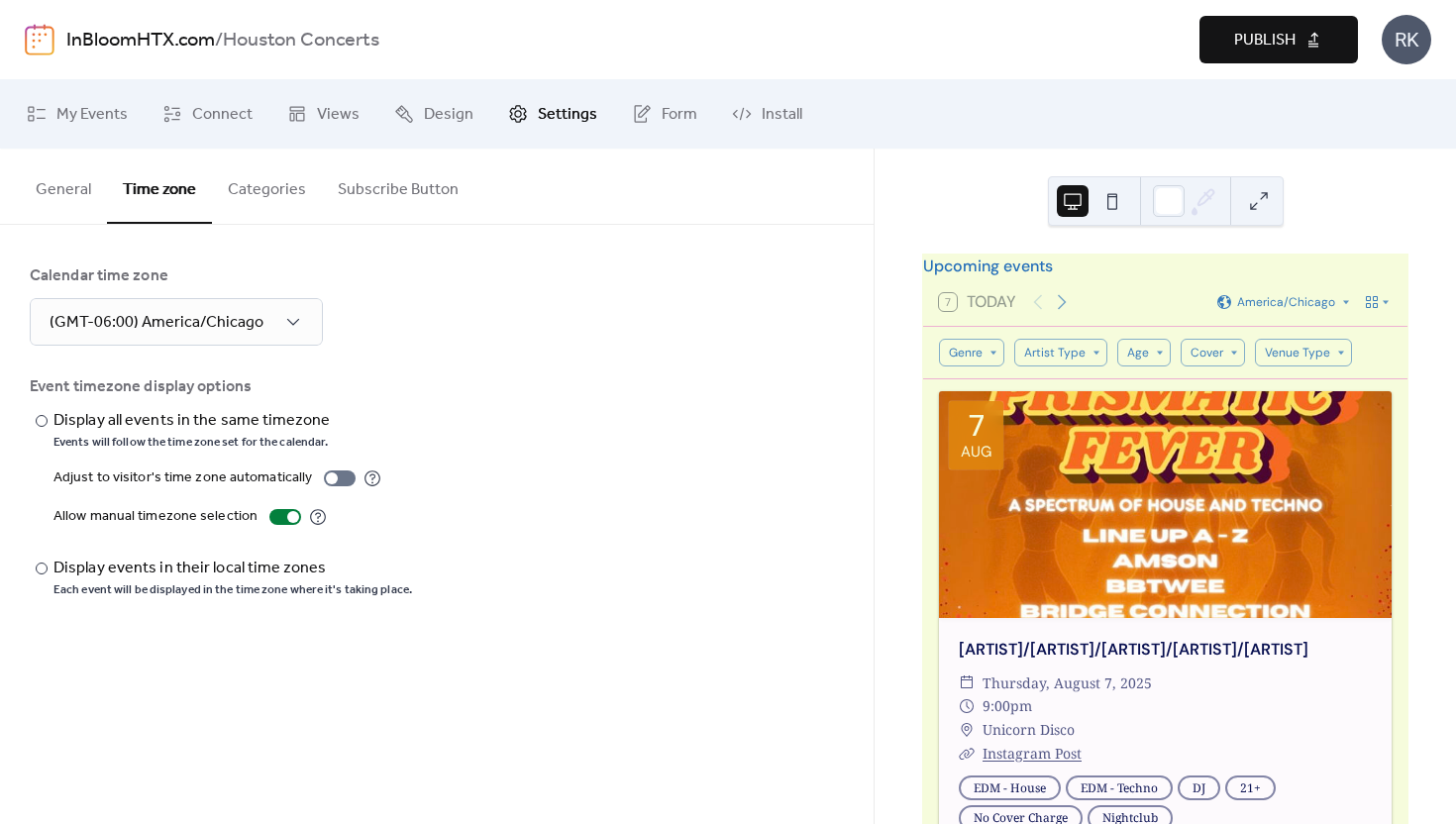 click on "​ Display all events in the same timezone Events will follow the time zone set for the calendar. Adjust to visitor's time zone automatically  Allow manual timezone selection ​ Display events in their local time zones Each event will be displayed in the time zone where it's taking place." at bounding box center [437, 503] 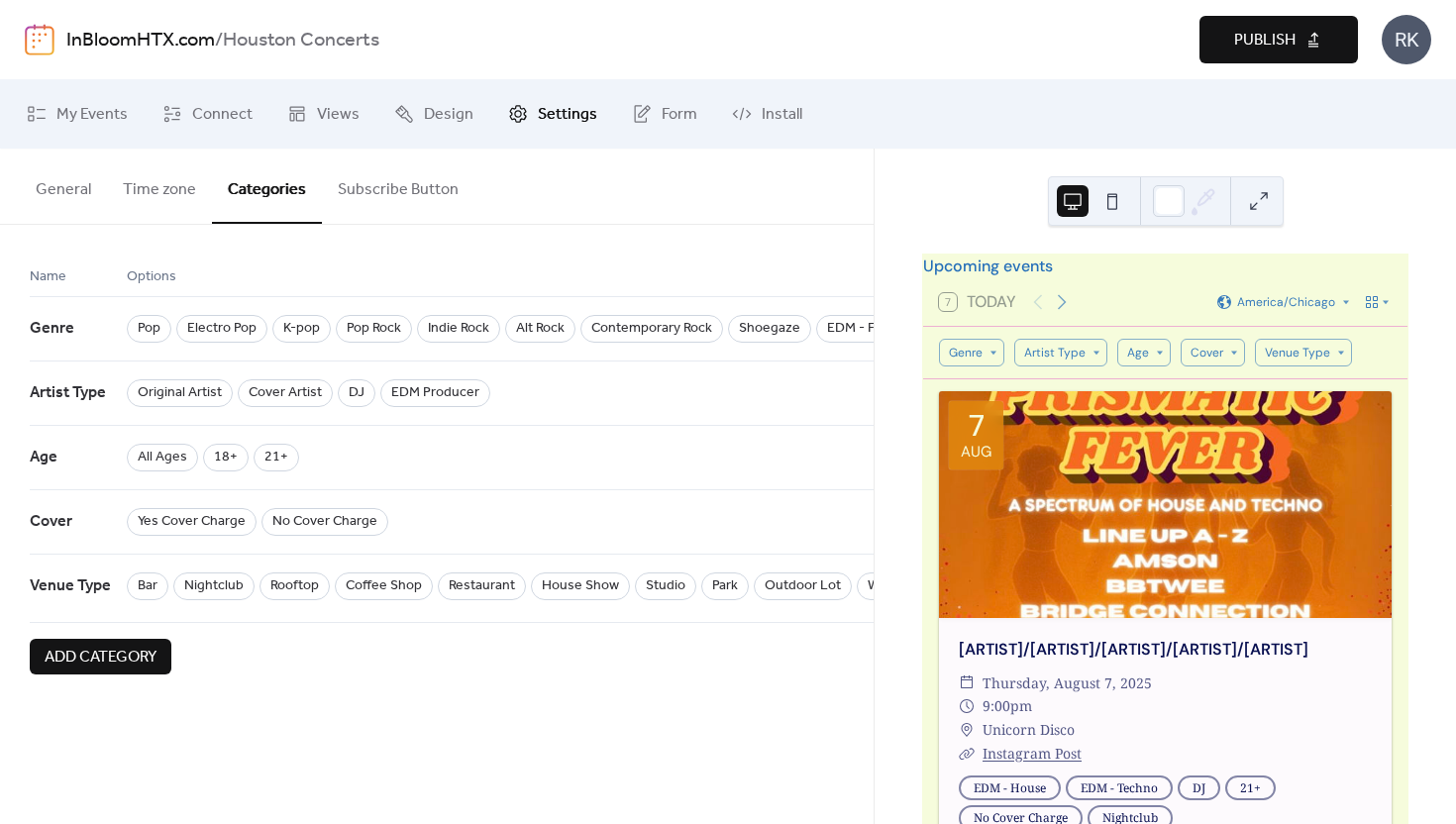 click on "Subscribe Button" at bounding box center [398, 185] 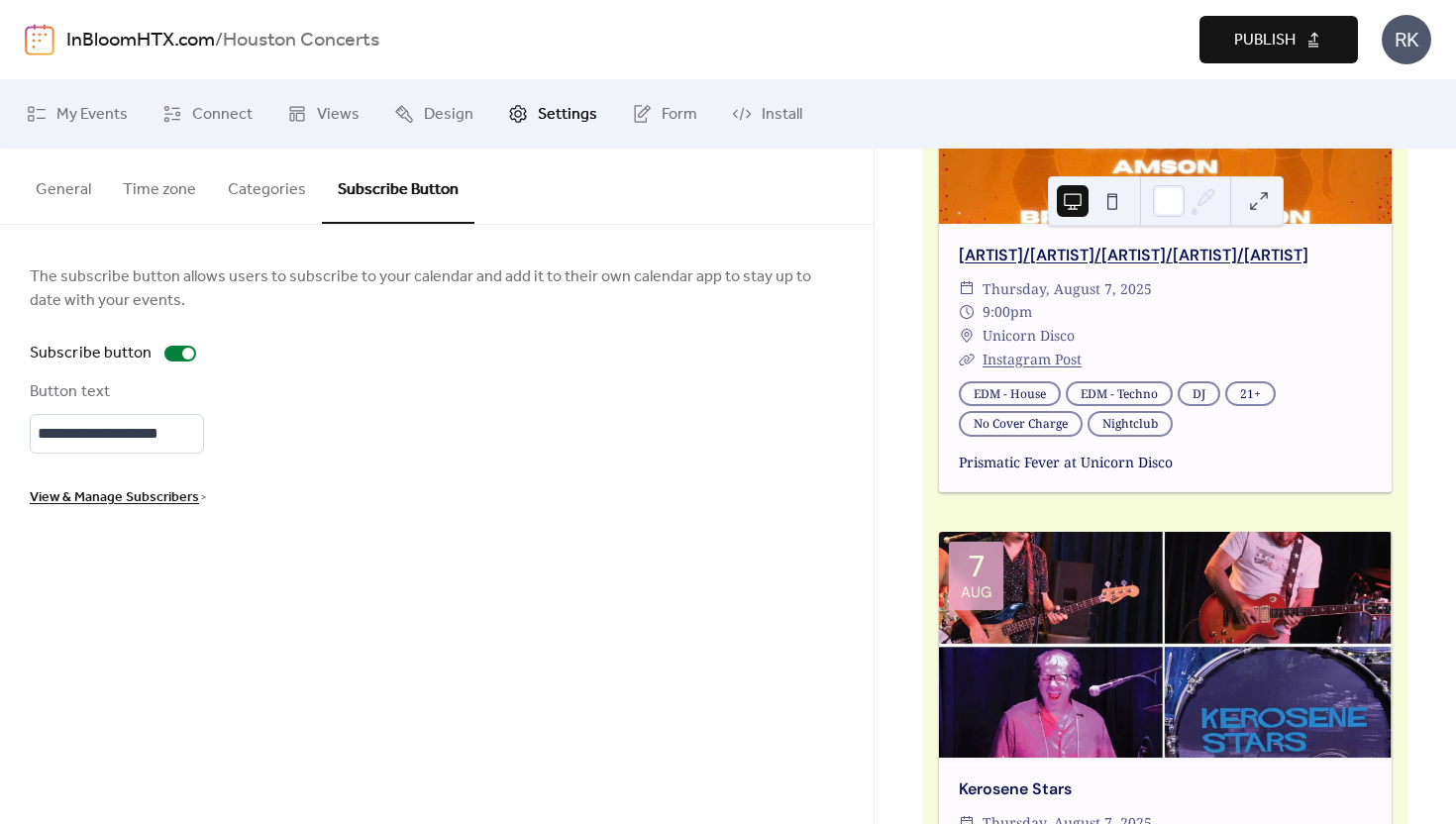 scroll, scrollTop: 0, scrollLeft: 0, axis: both 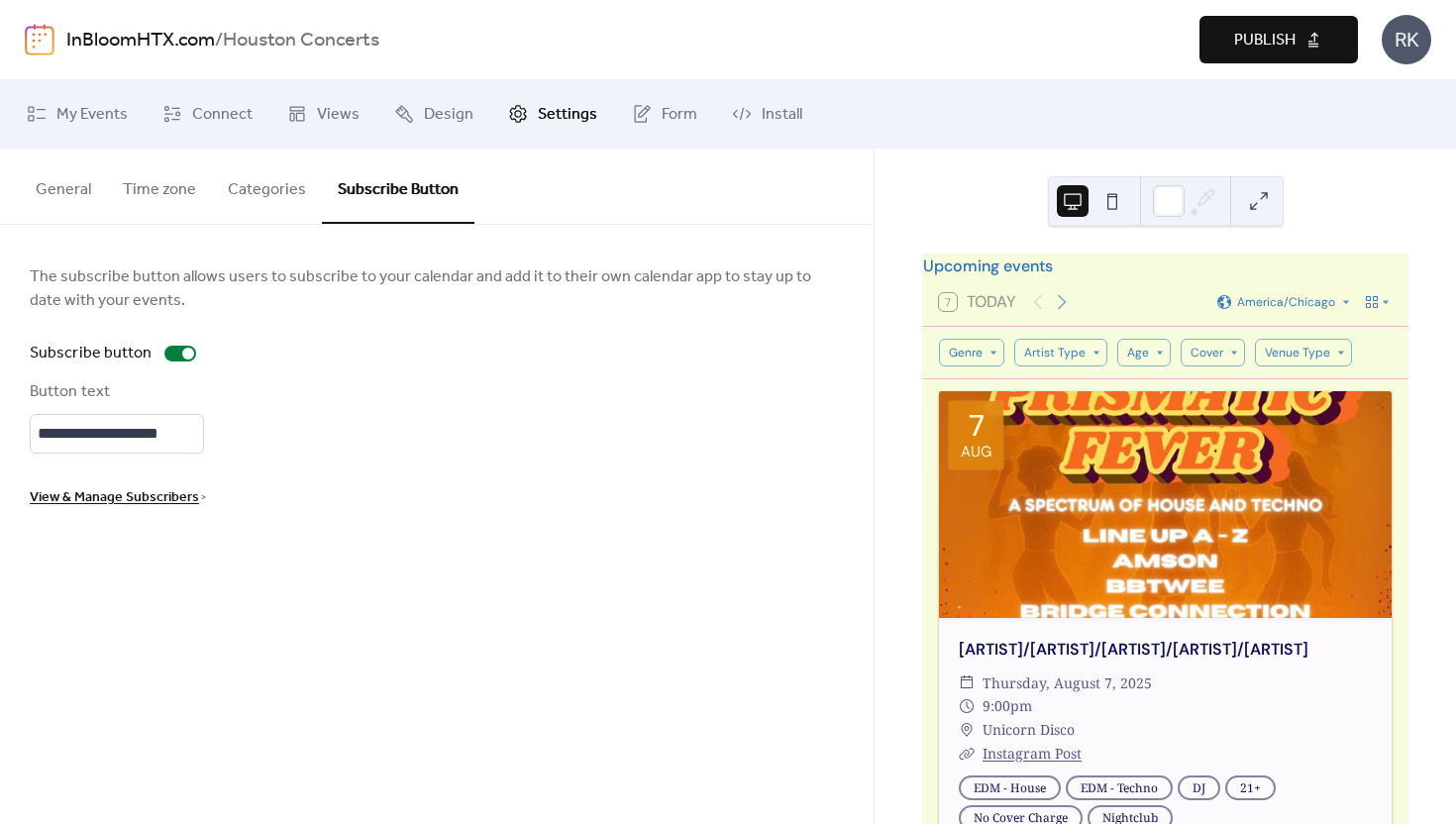 click on "Categories" at bounding box center (266, 185) 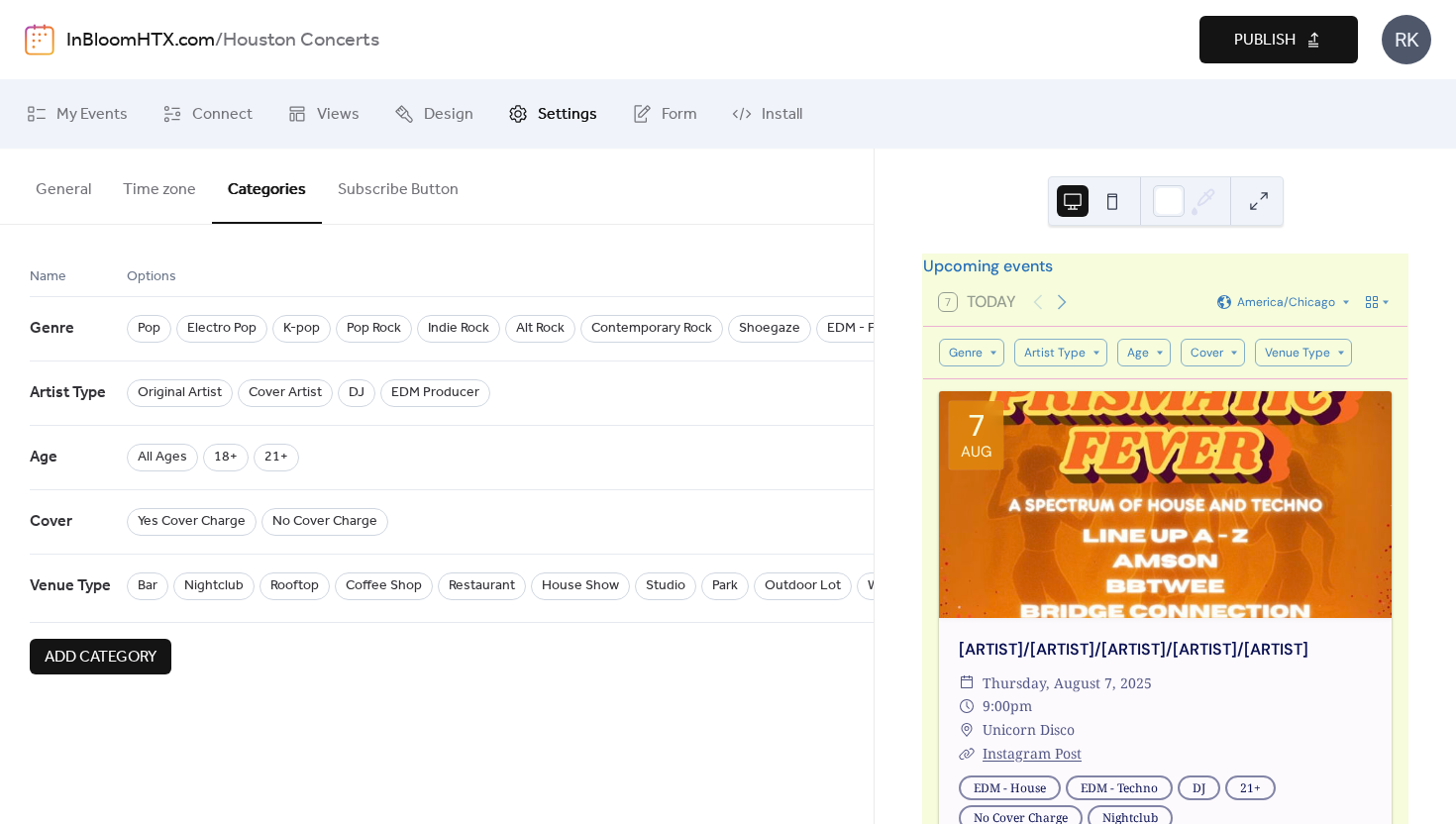 click on "Time zone" at bounding box center (159, 185) 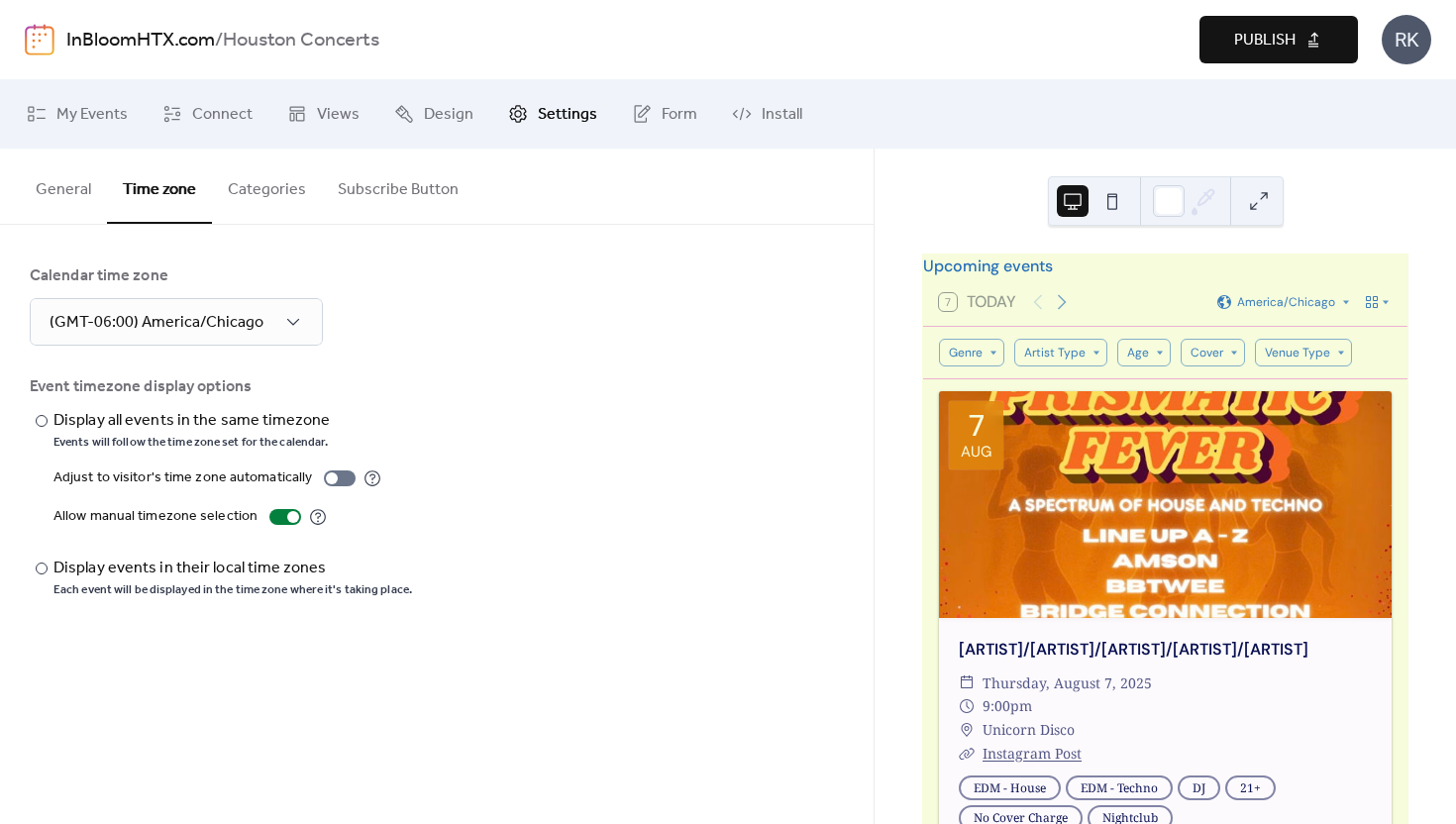 click on "General" at bounding box center [63, 185] 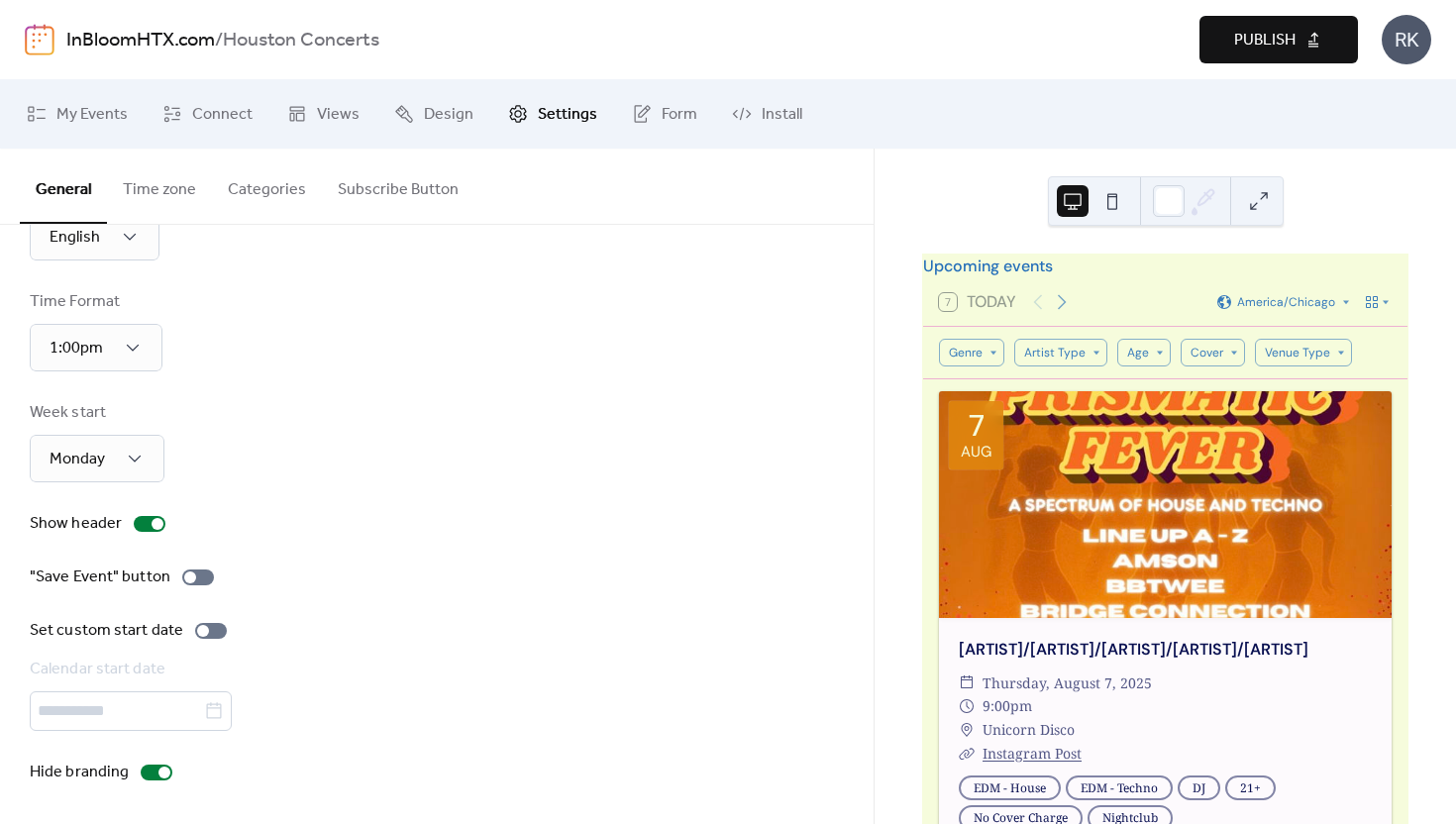 scroll, scrollTop: 0, scrollLeft: 0, axis: both 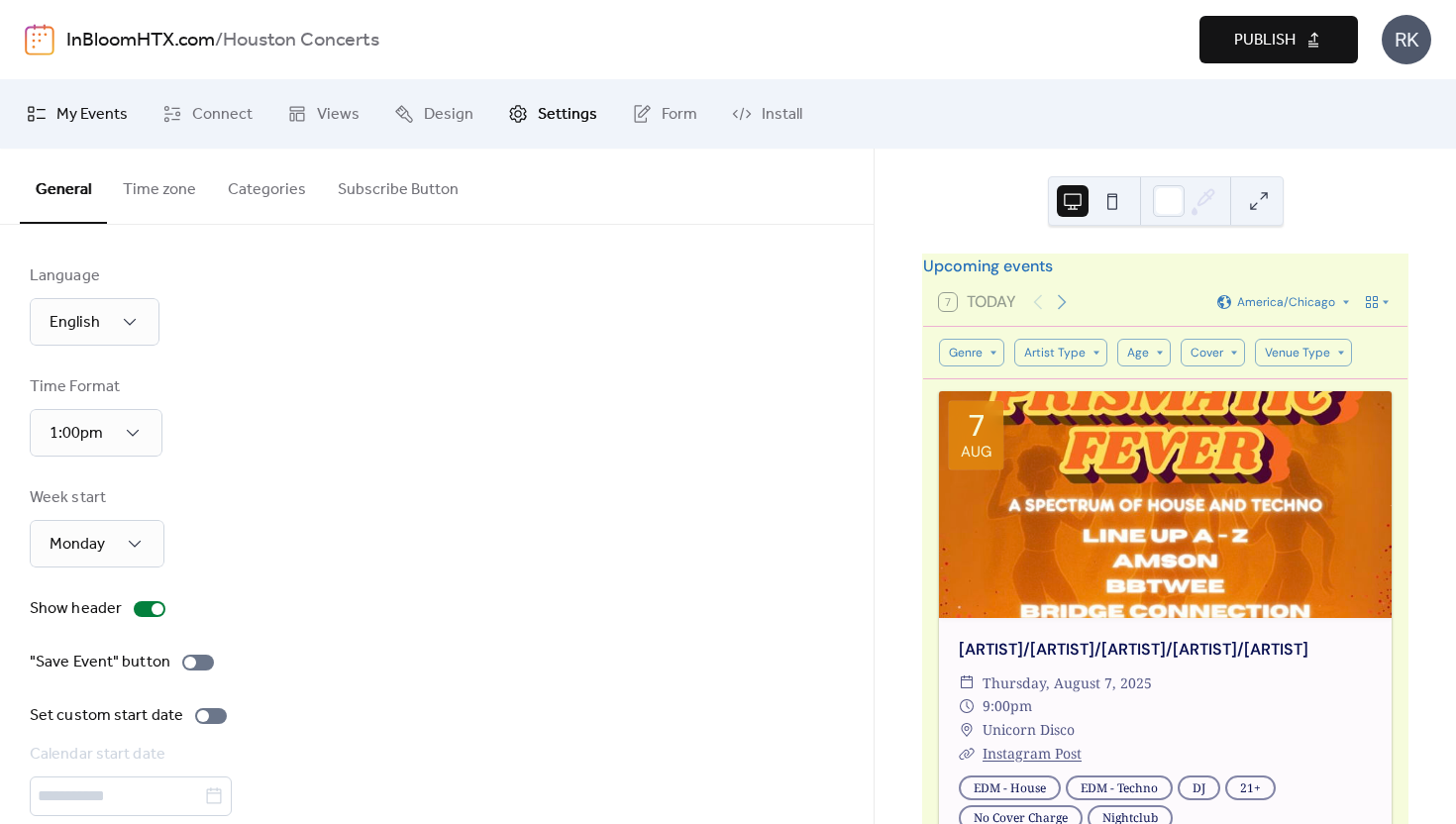 click on "My Events" at bounding box center (92, 115) 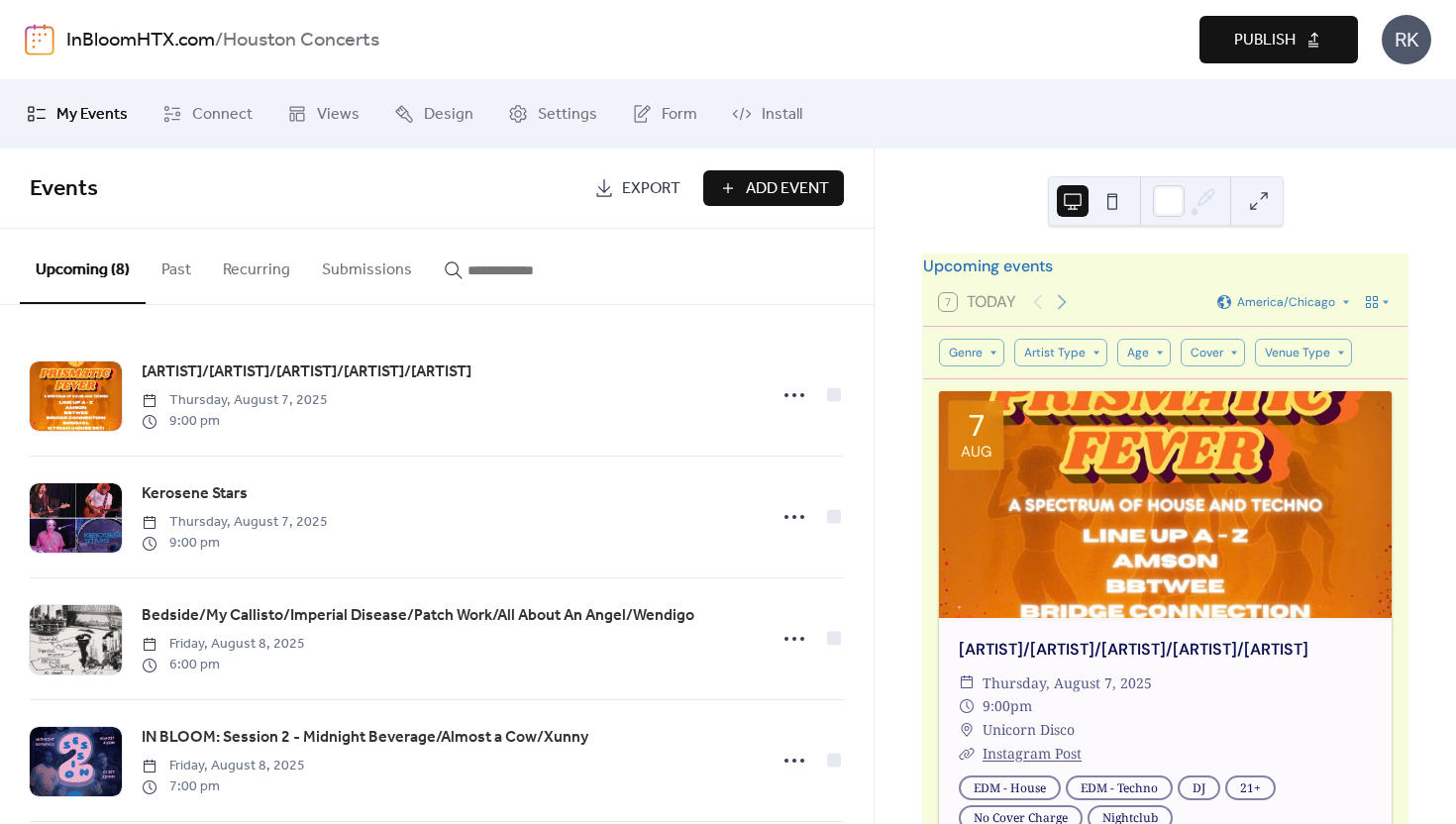 click on "Publish" at bounding box center (1279, 40) 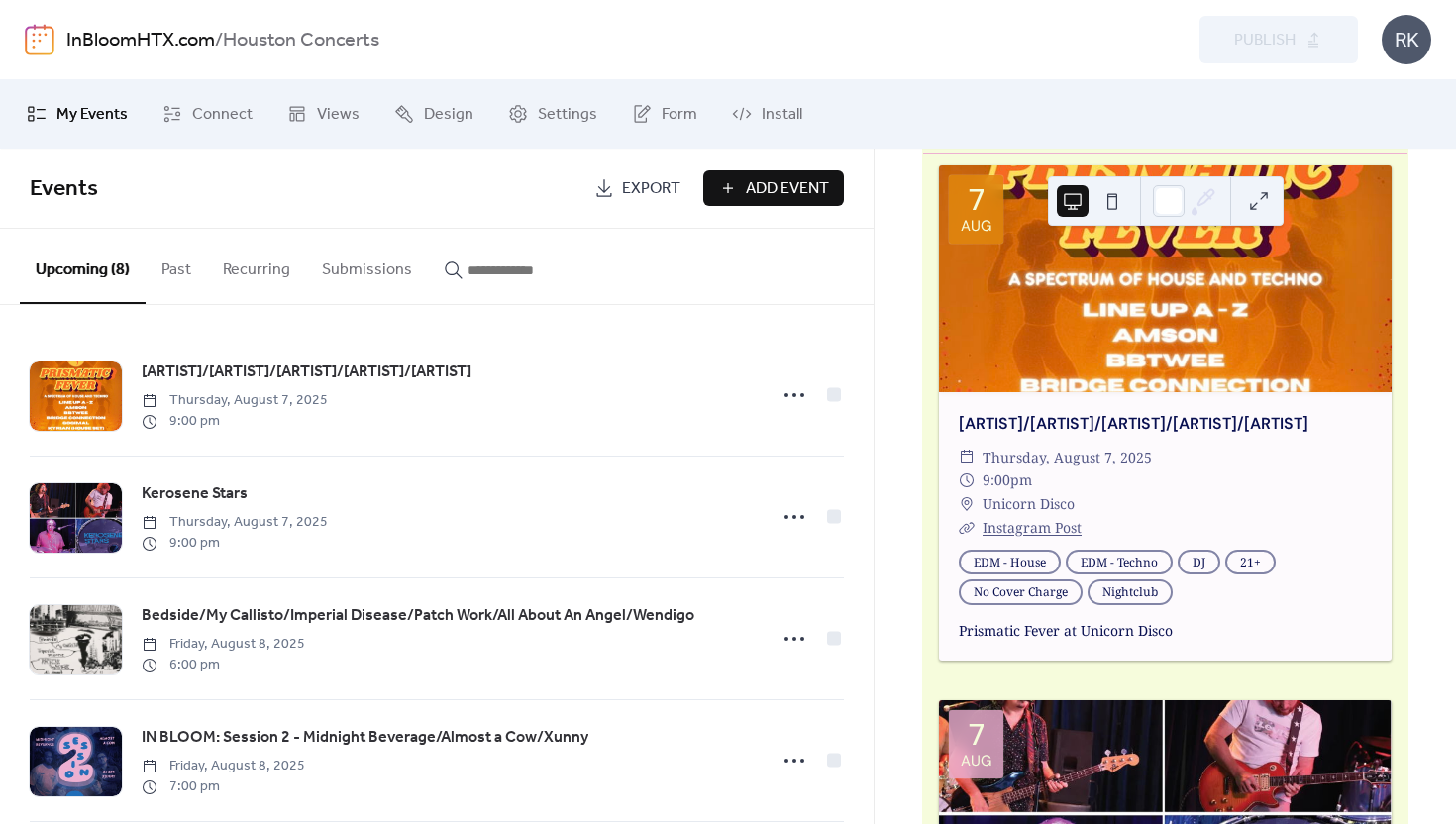 scroll, scrollTop: 0, scrollLeft: 0, axis: both 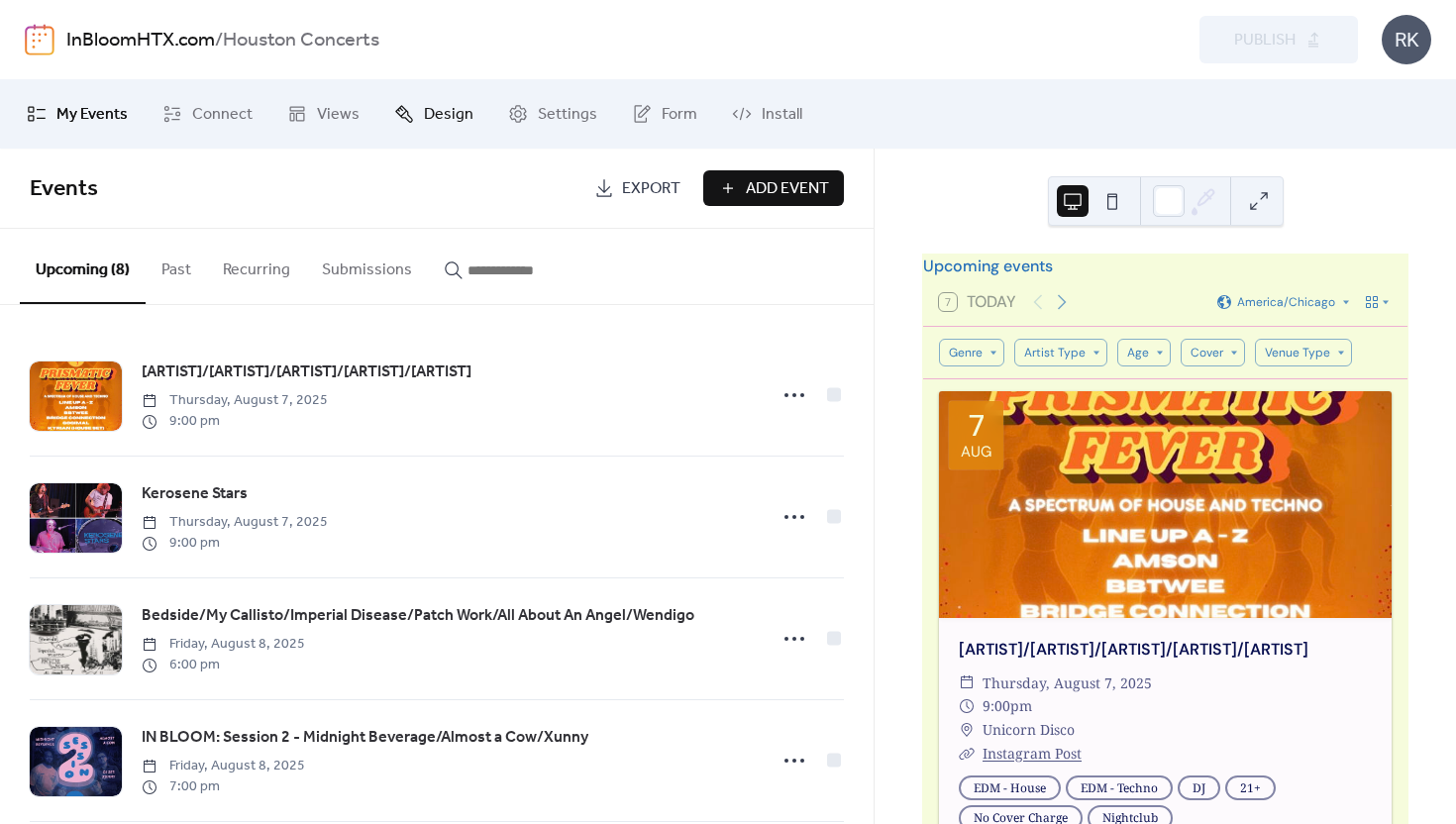 click on "Design" at bounding box center [449, 115] 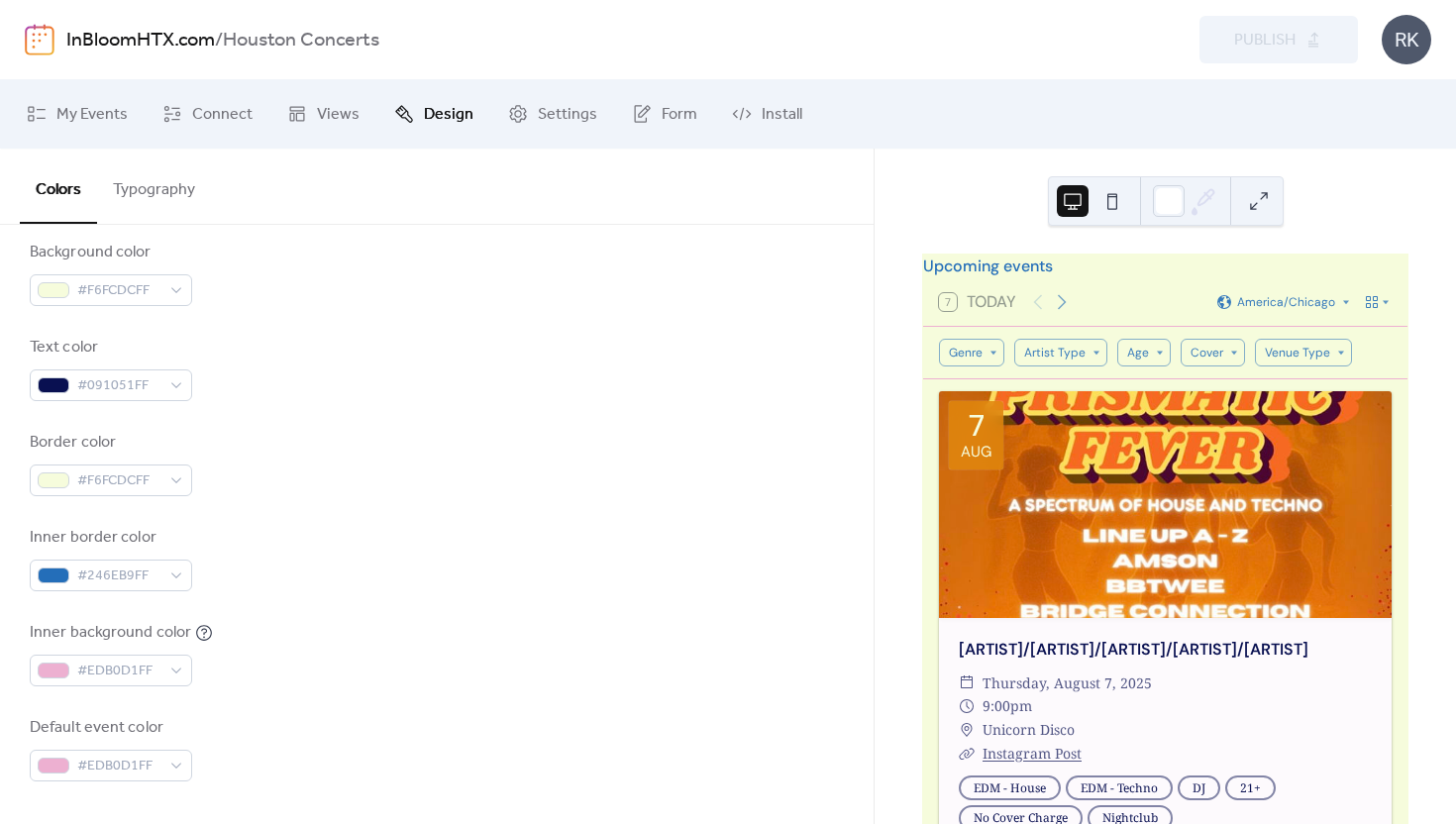 scroll, scrollTop: 0, scrollLeft: 0, axis: both 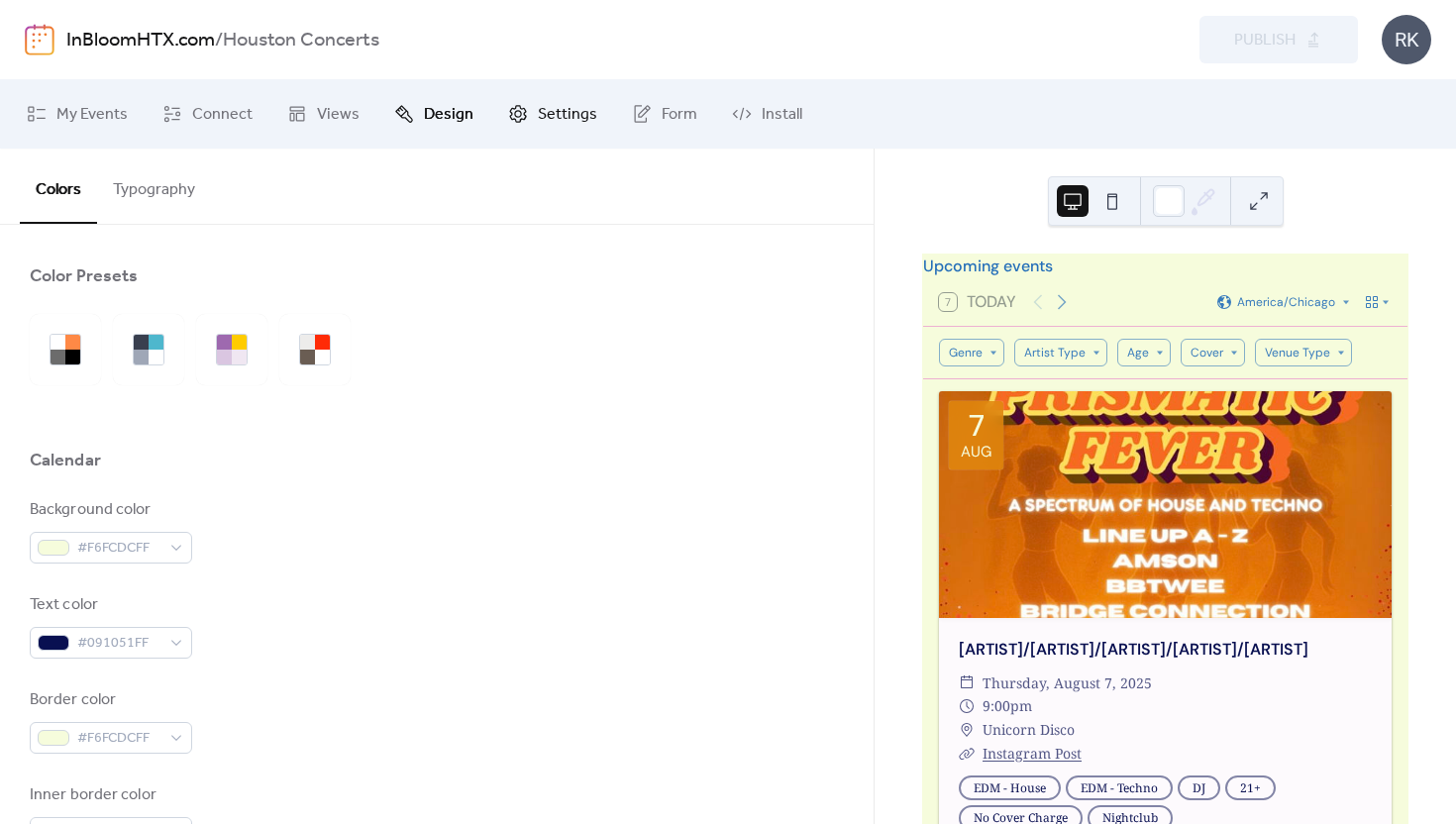 click on "Settings" at bounding box center (568, 115) 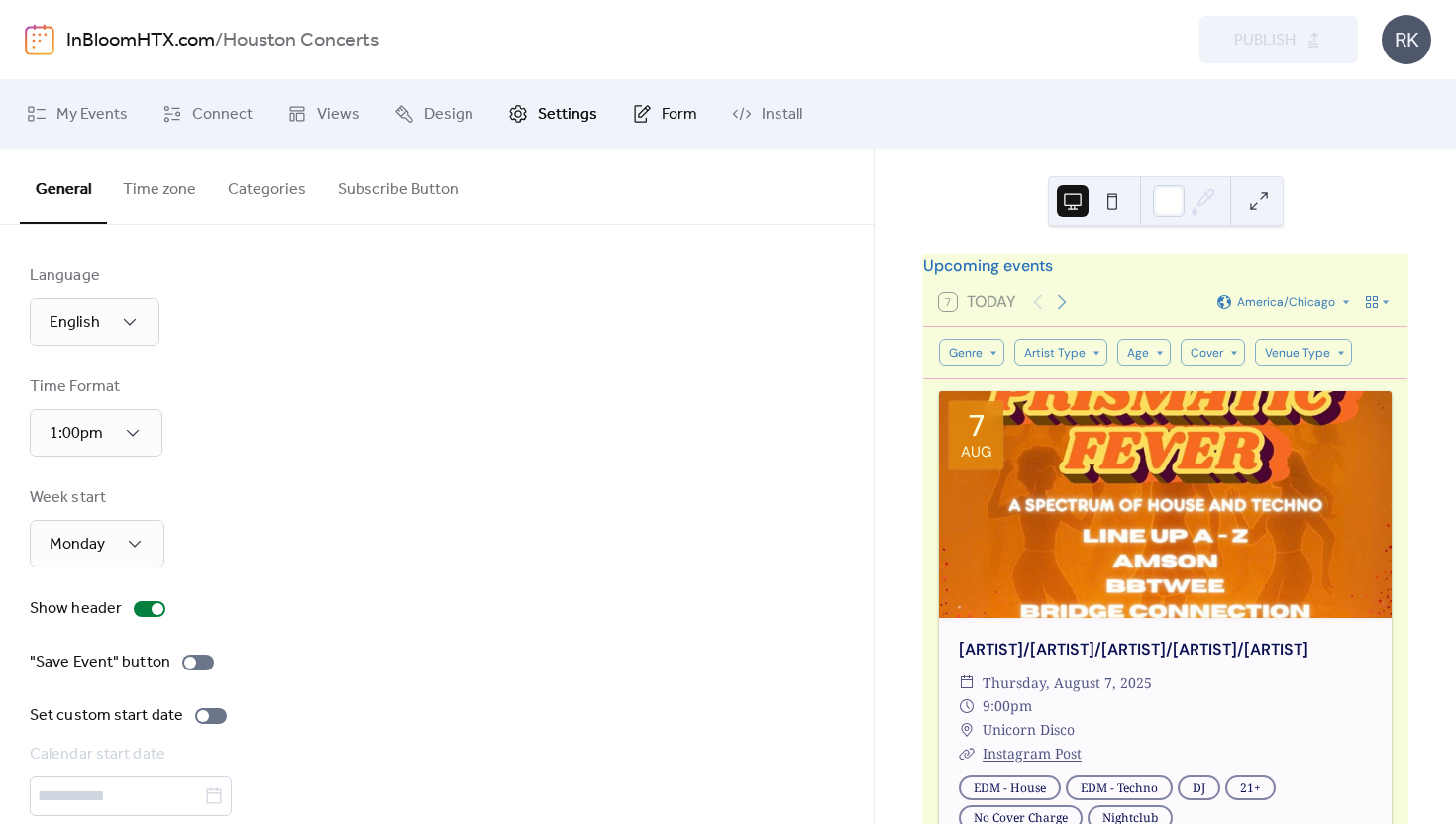 click 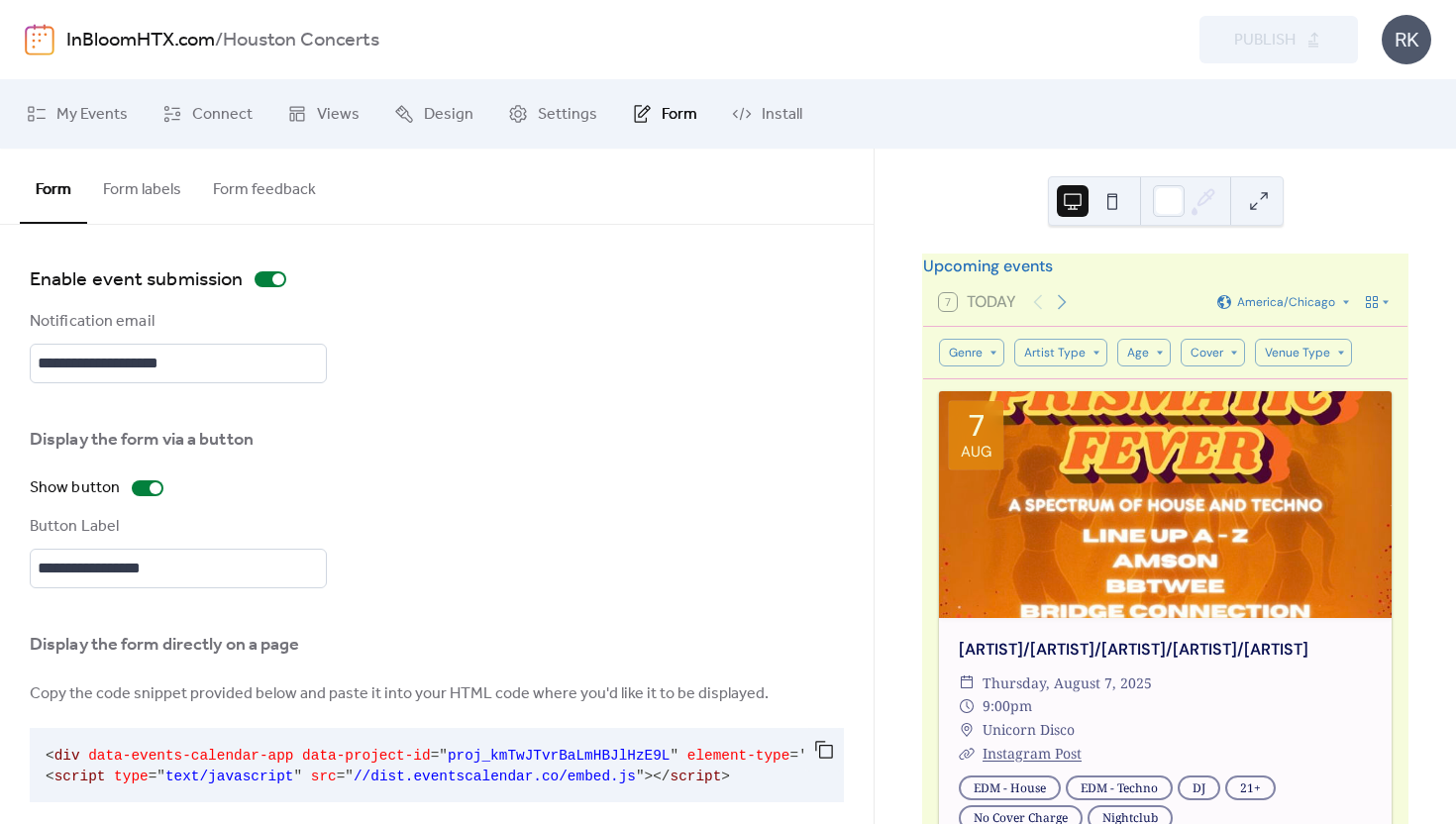 scroll, scrollTop: 0, scrollLeft: 0, axis: both 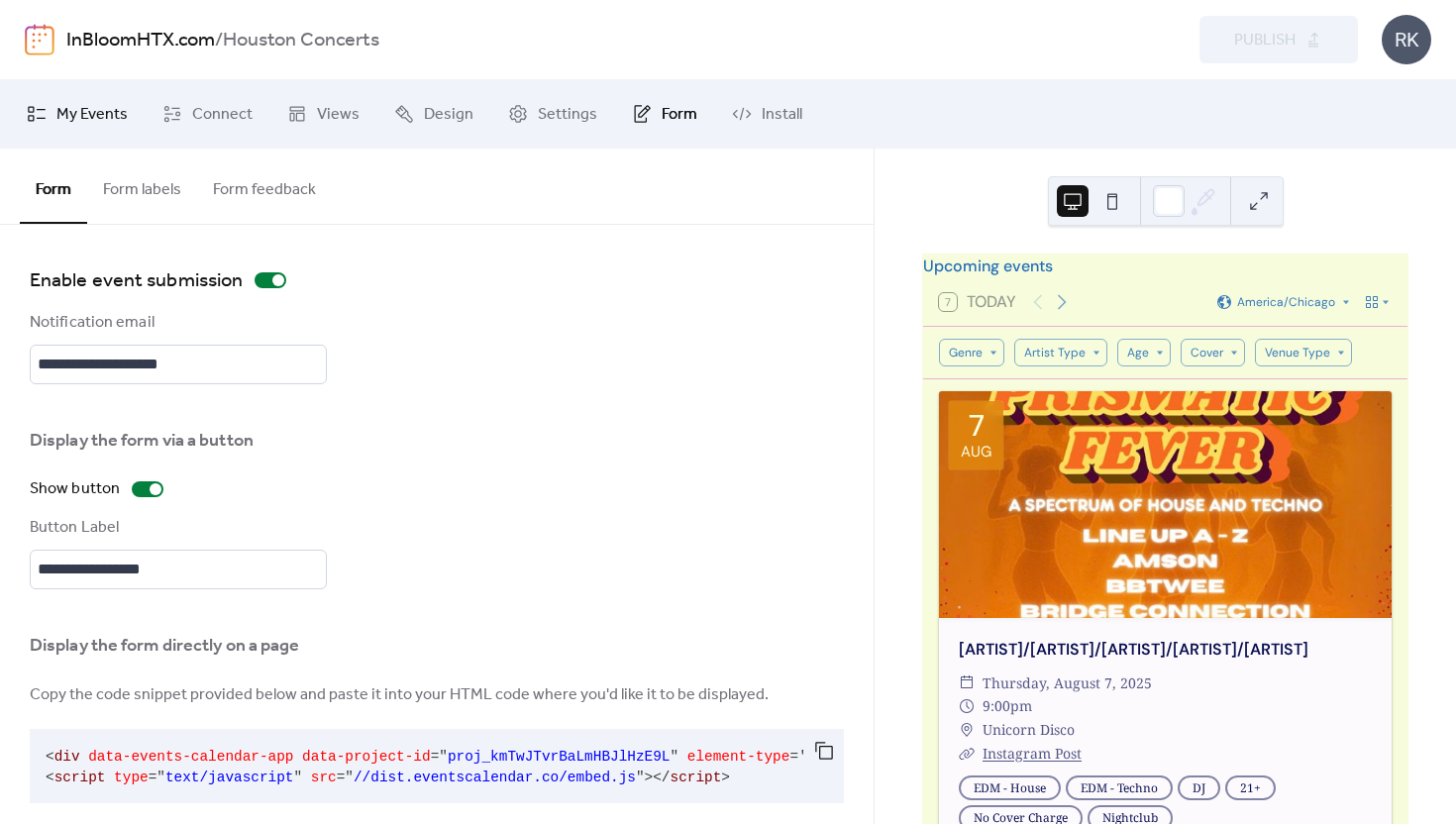 click on "My Events" at bounding box center [92, 115] 